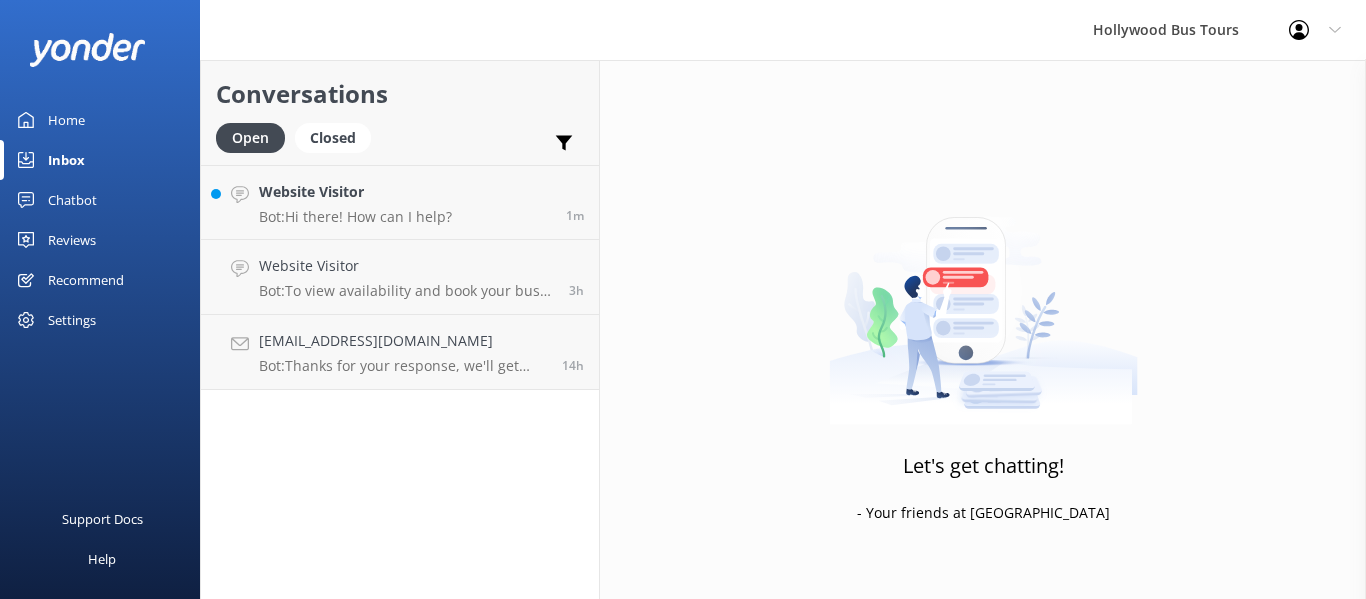 scroll, scrollTop: 0, scrollLeft: 0, axis: both 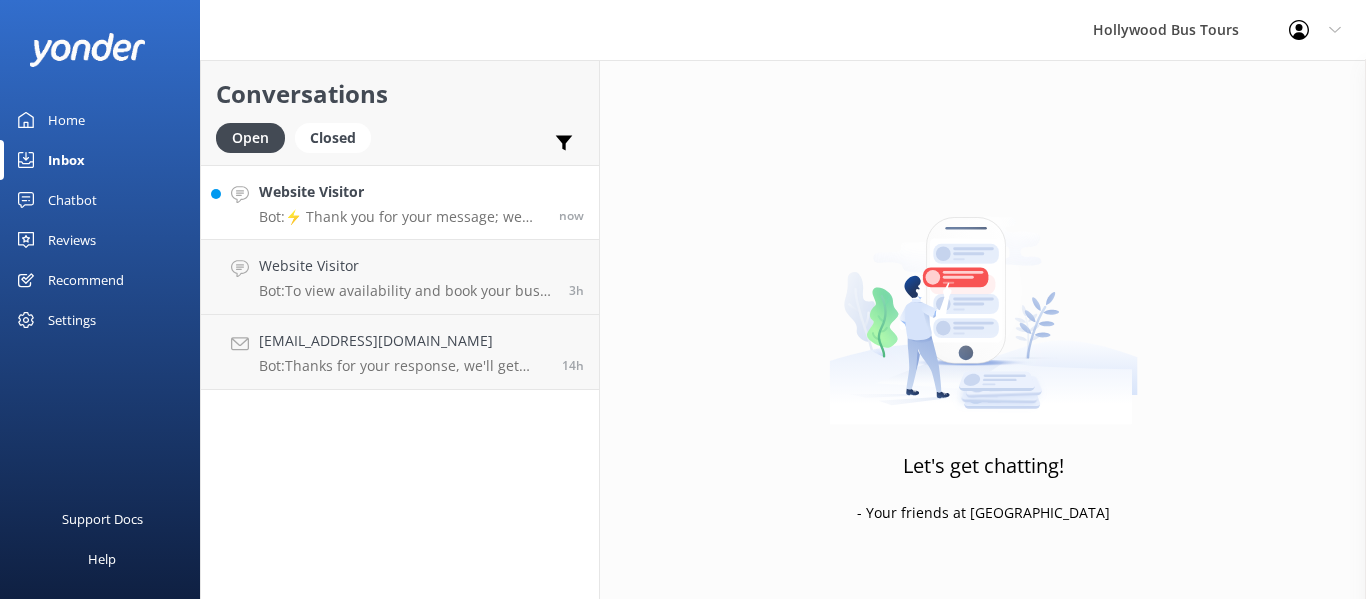 click on "Website Visitor" at bounding box center [401, 192] 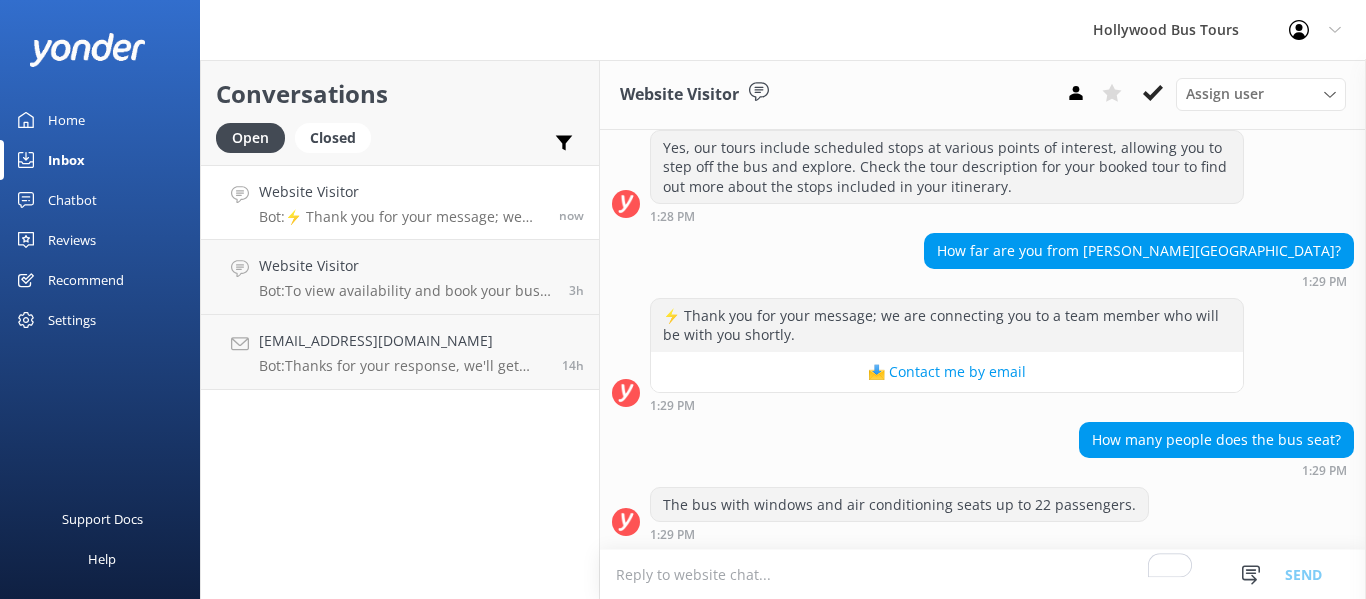 scroll, scrollTop: 694, scrollLeft: 0, axis: vertical 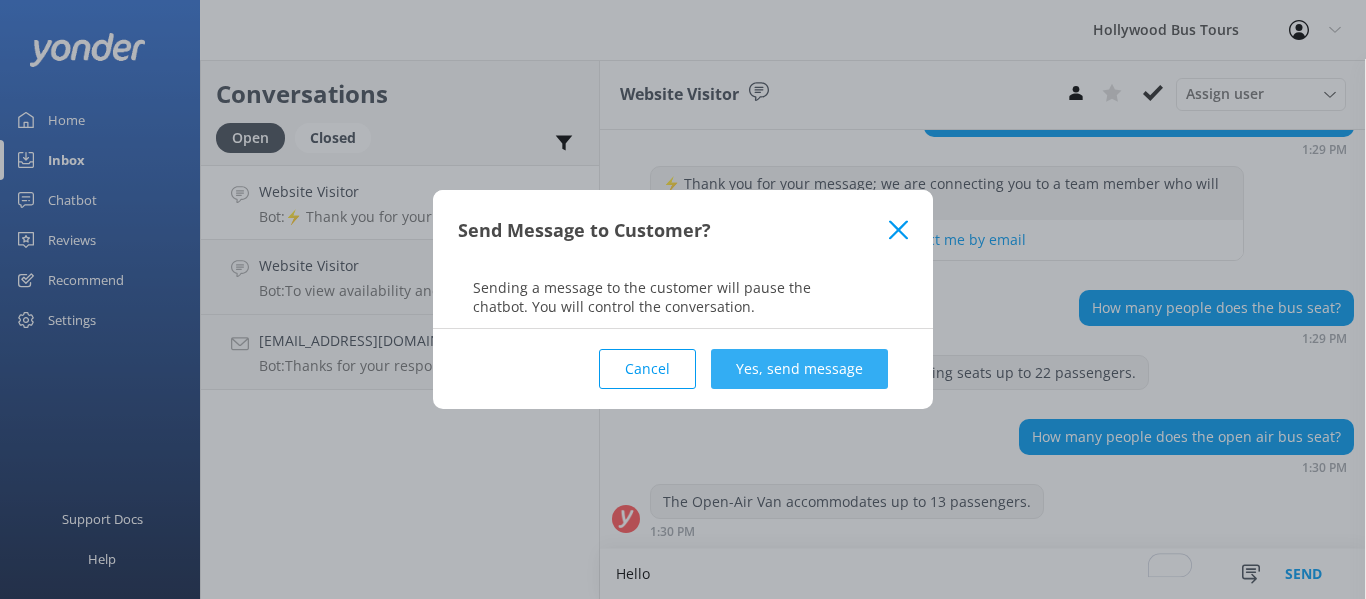 type on "Hello" 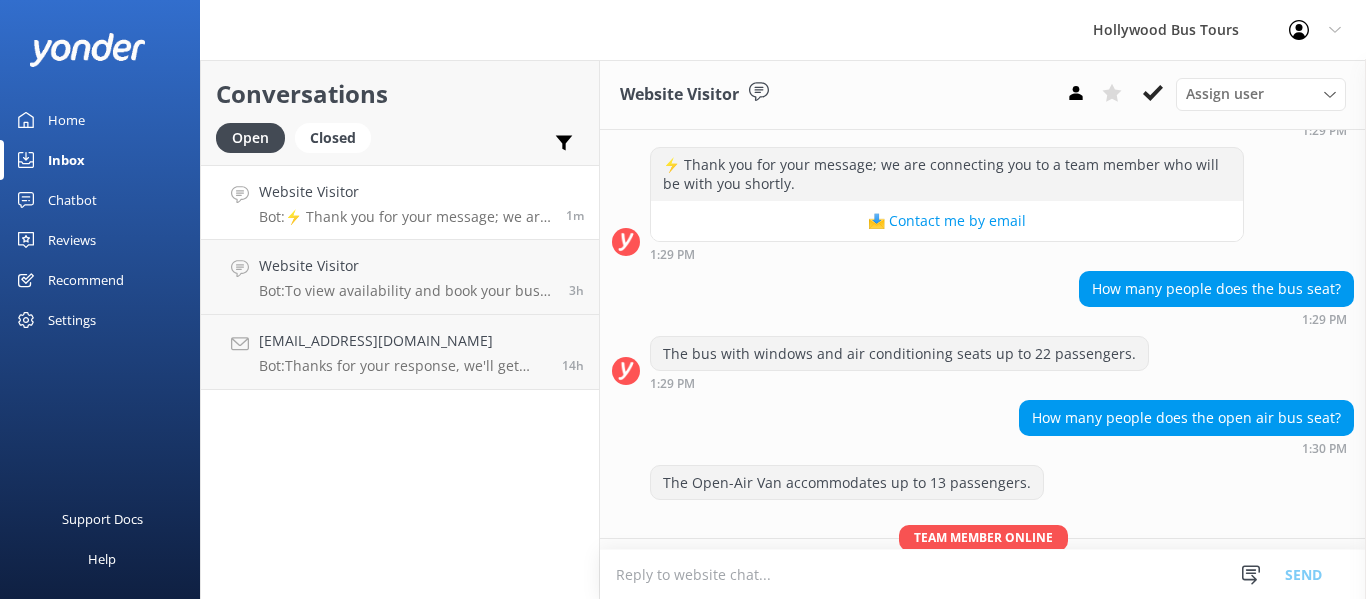 scroll, scrollTop: 930, scrollLeft: 0, axis: vertical 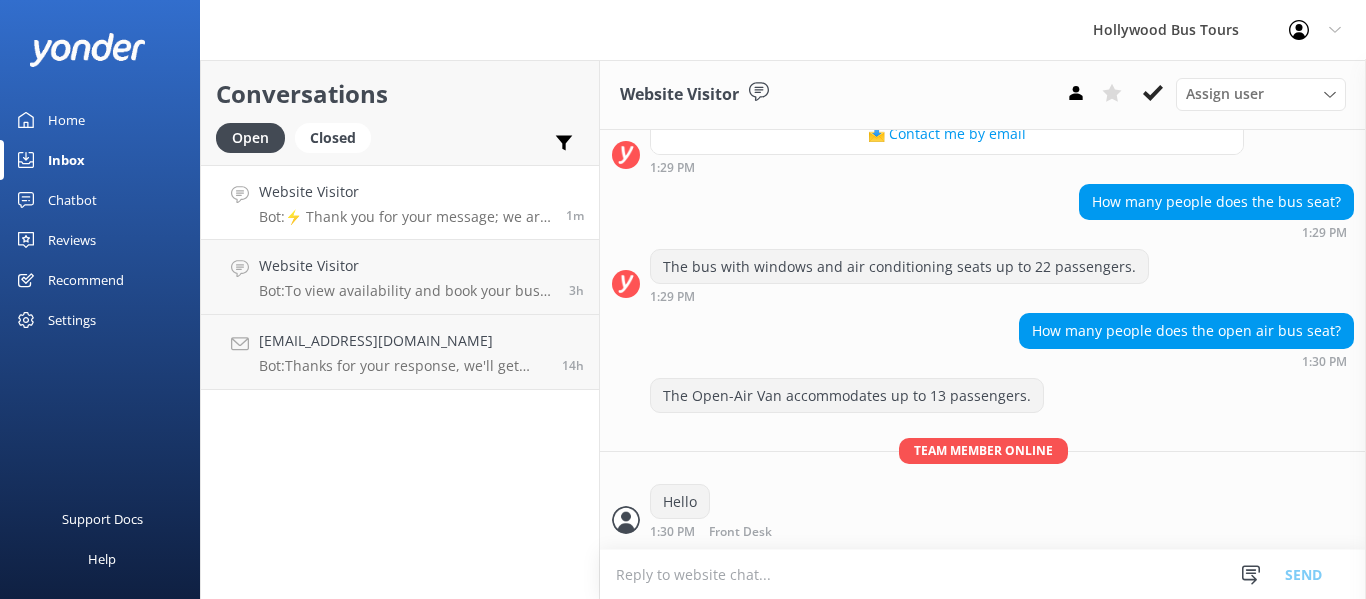 click at bounding box center (983, 574) 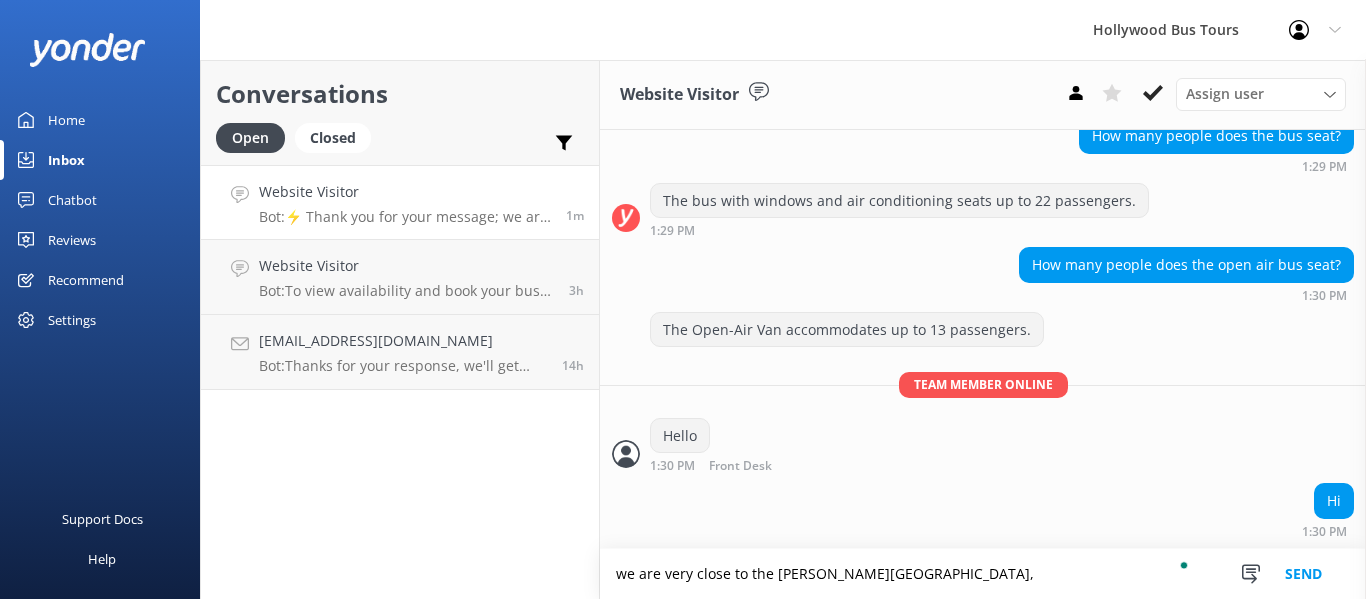 scroll, scrollTop: 1036, scrollLeft: 0, axis: vertical 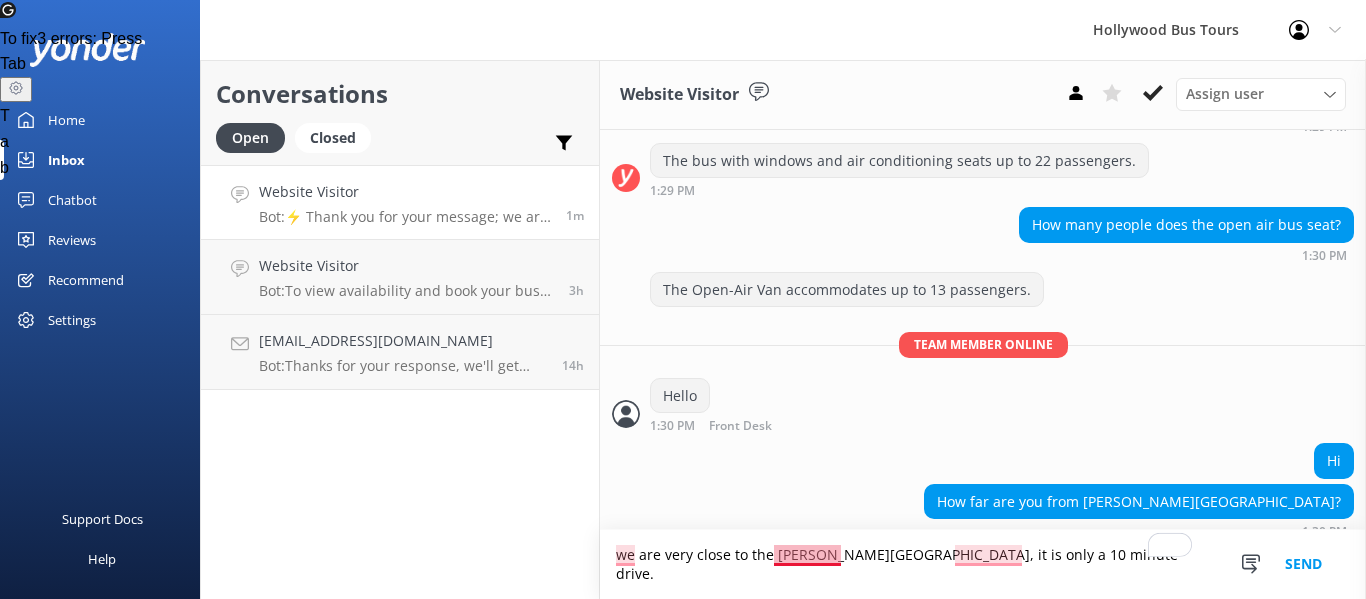 click on "we are very close to the [PERSON_NAME][GEOGRAPHIC_DATA], it is only a 10 minute drive." at bounding box center [983, 564] 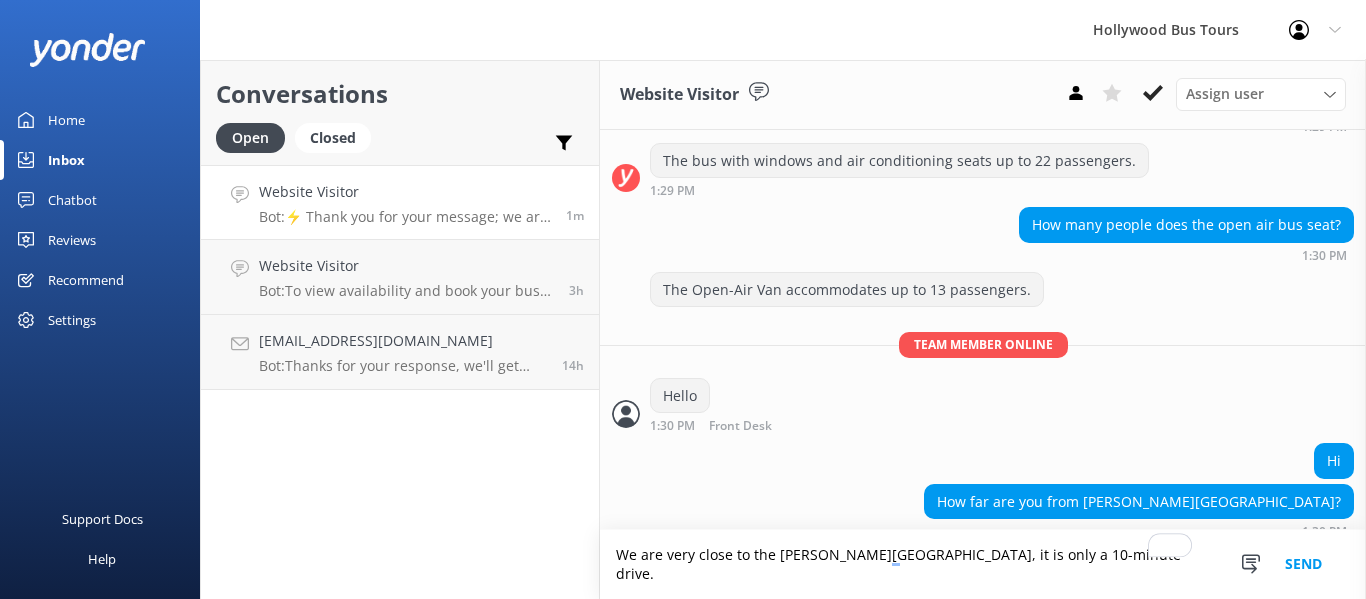 type on "We are very close to the [PERSON_NAME][GEOGRAPHIC_DATA], it is only a 10-minute drive." 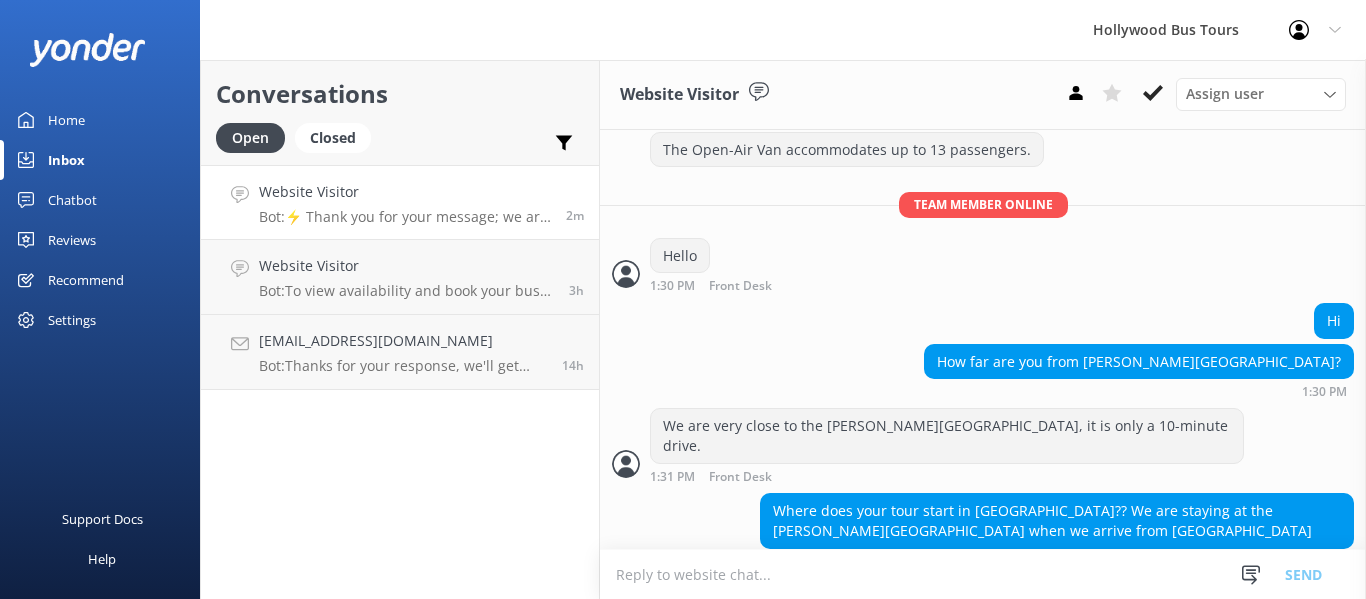 scroll, scrollTop: 1185, scrollLeft: 0, axis: vertical 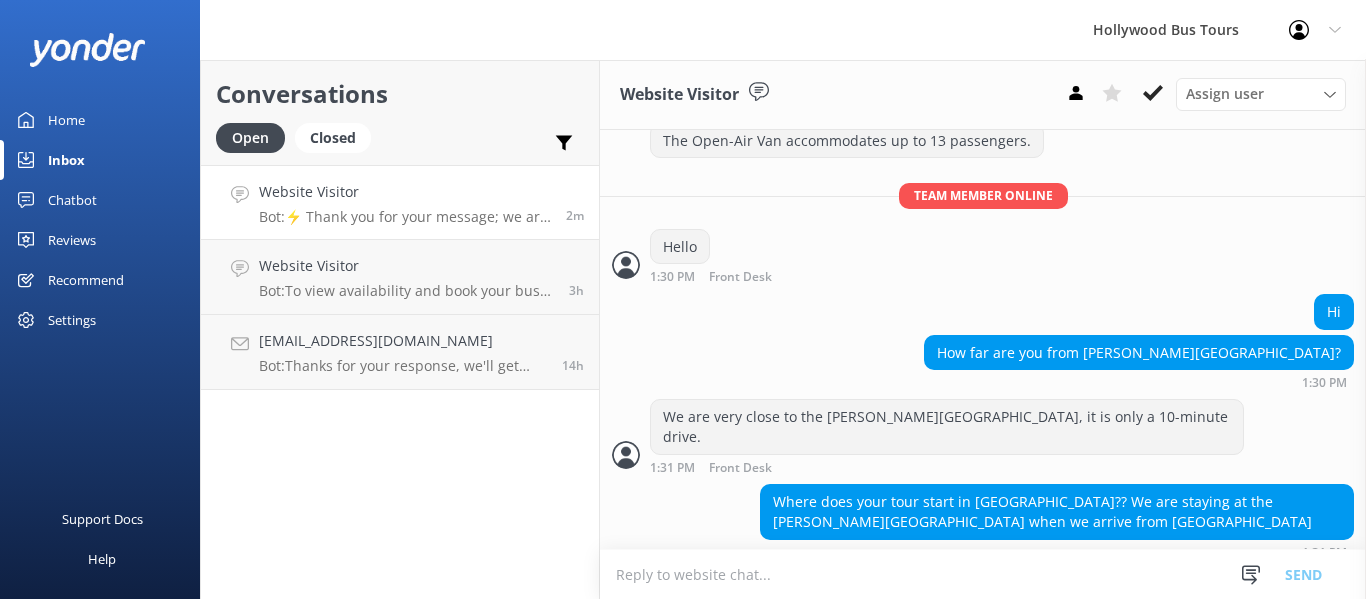 click at bounding box center [983, 574] 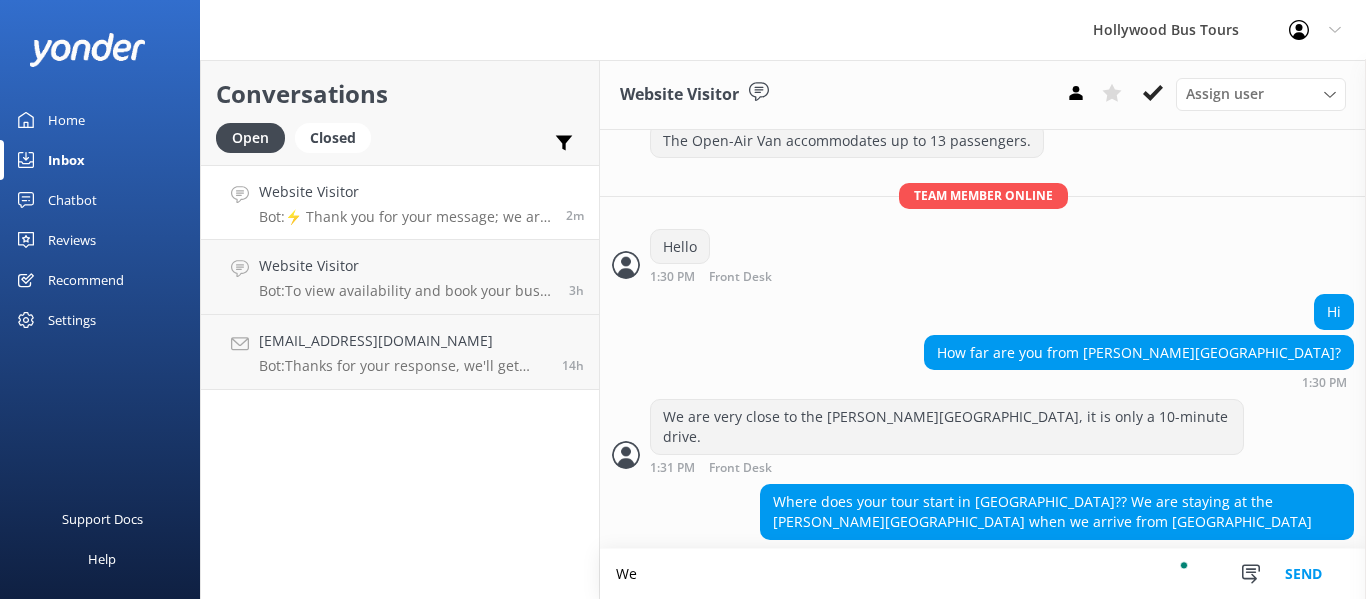 scroll, scrollTop: 1186, scrollLeft: 0, axis: vertical 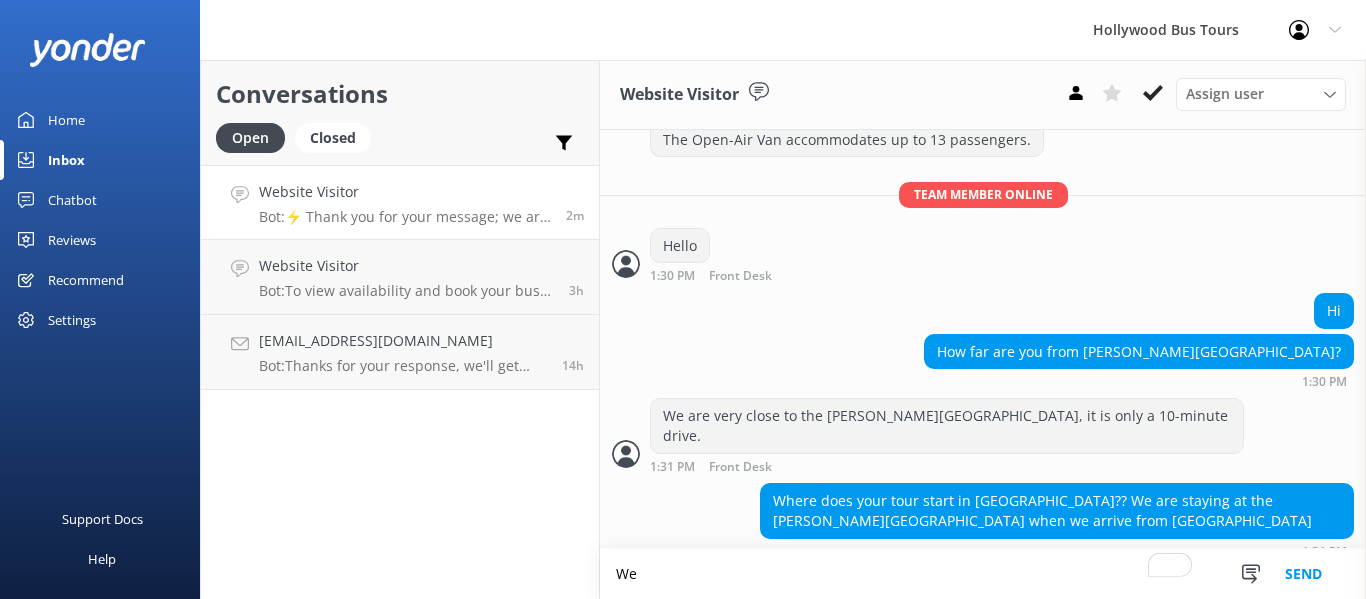 type on "W" 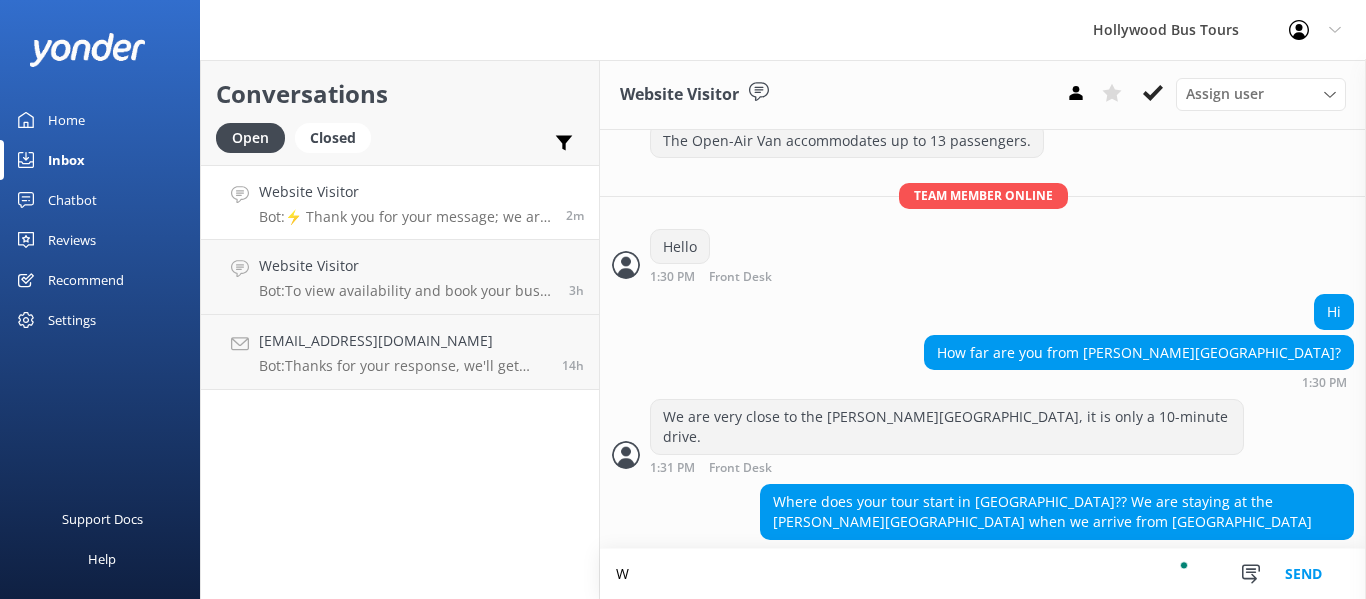 scroll, scrollTop: 1186, scrollLeft: 0, axis: vertical 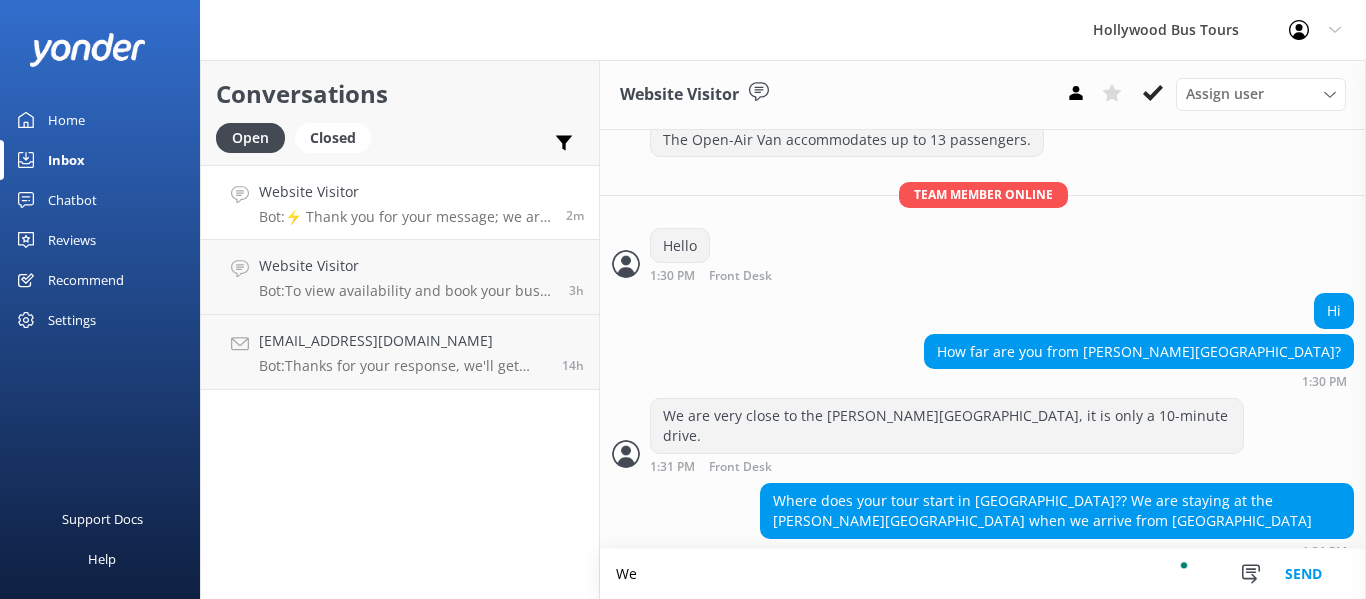 type on "W" 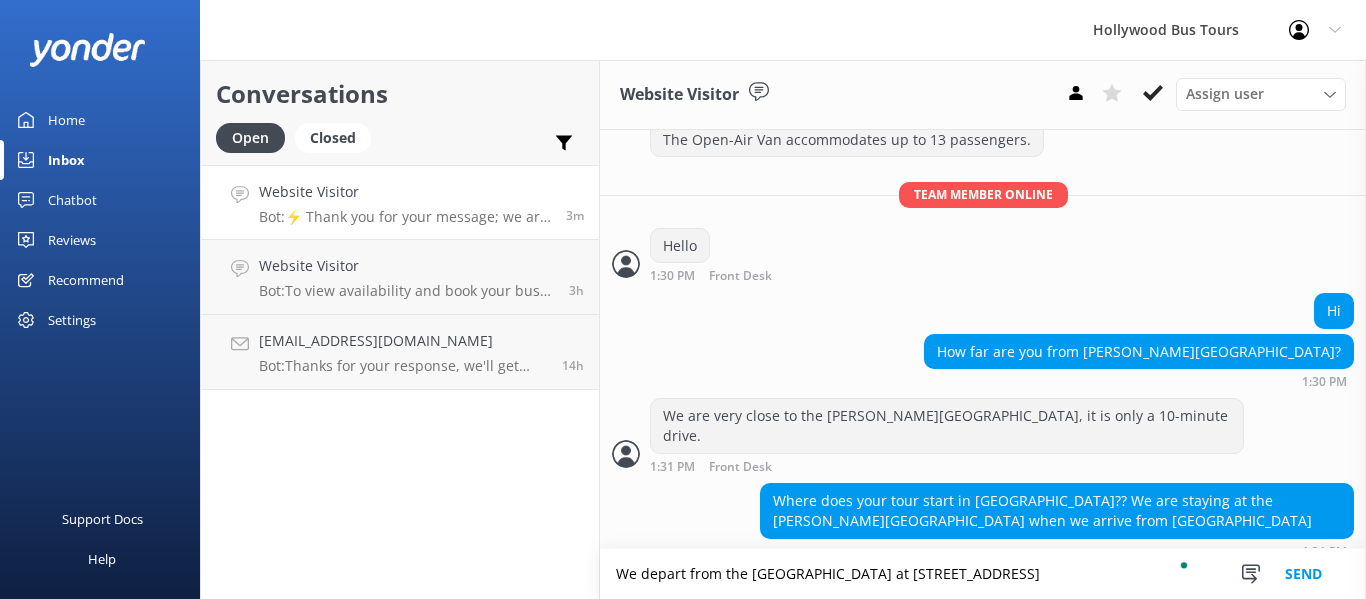 scroll, scrollTop: 1233, scrollLeft: 0, axis: vertical 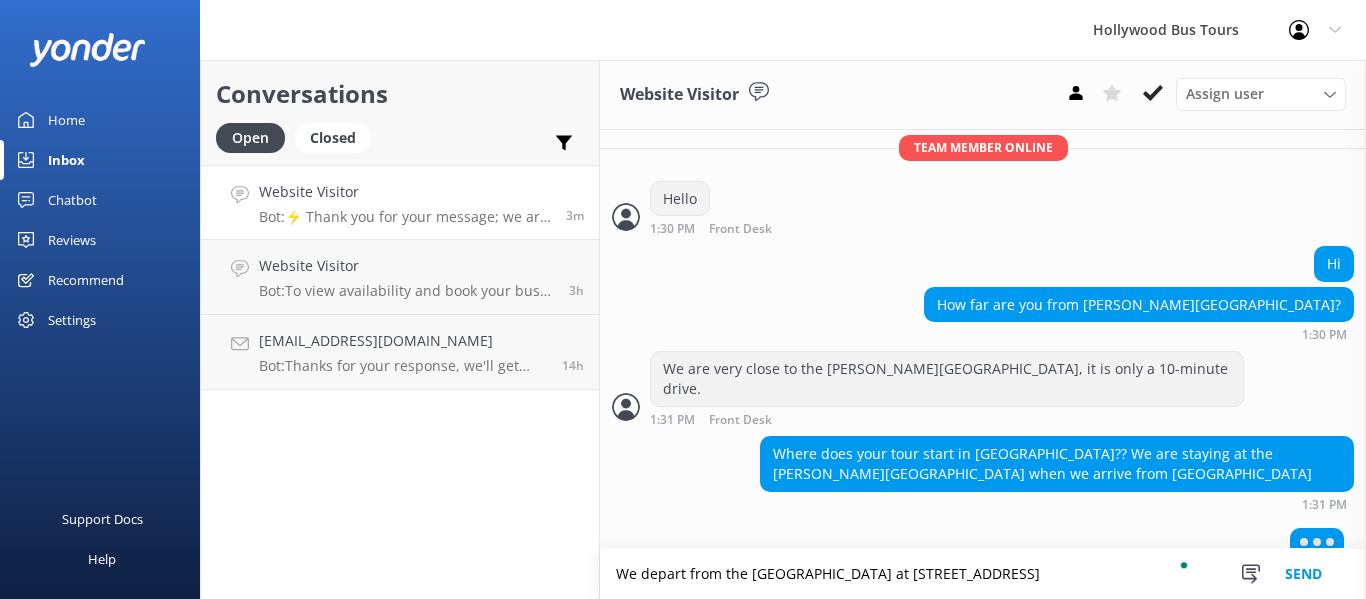 type on "We depart from the [GEOGRAPHIC_DATA] at [STREET_ADDRESS]" 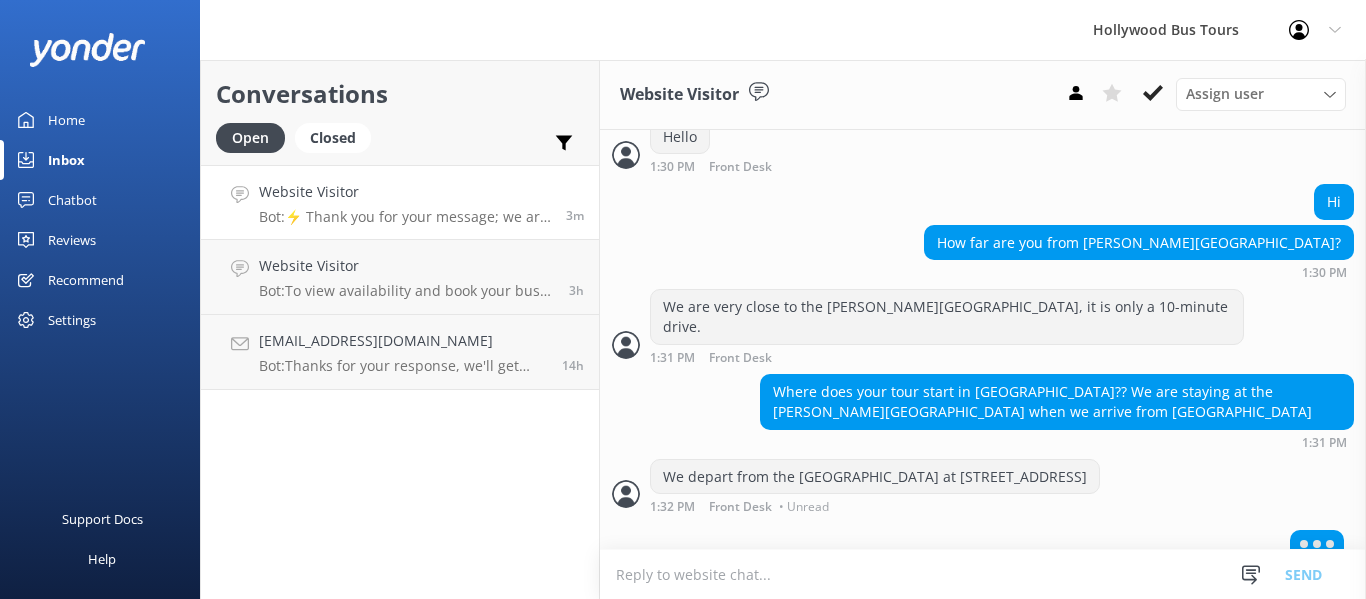 scroll, scrollTop: 1297, scrollLeft: 0, axis: vertical 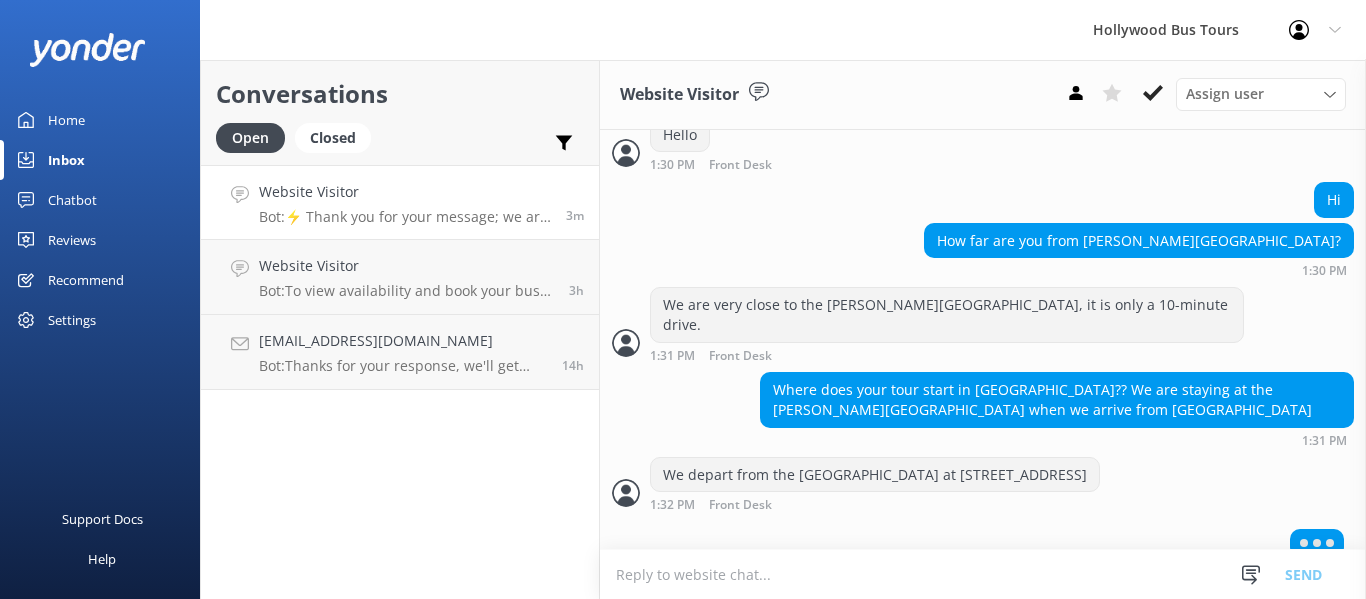 click at bounding box center [983, 574] 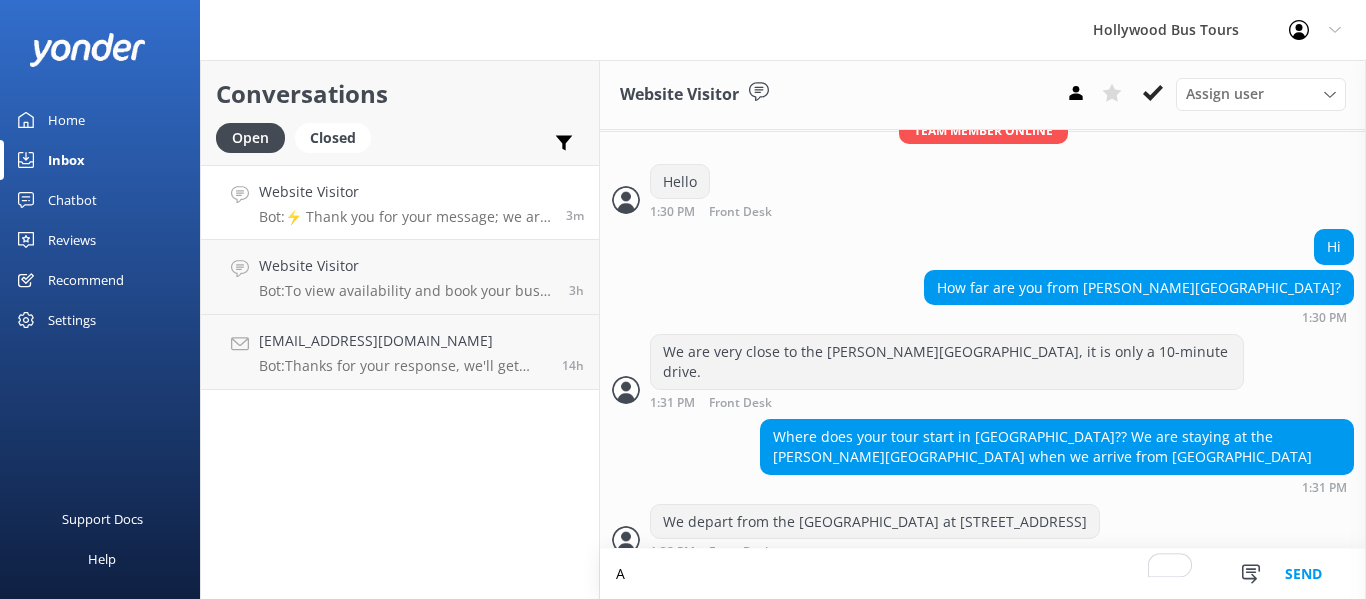 scroll, scrollTop: 1251, scrollLeft: 0, axis: vertical 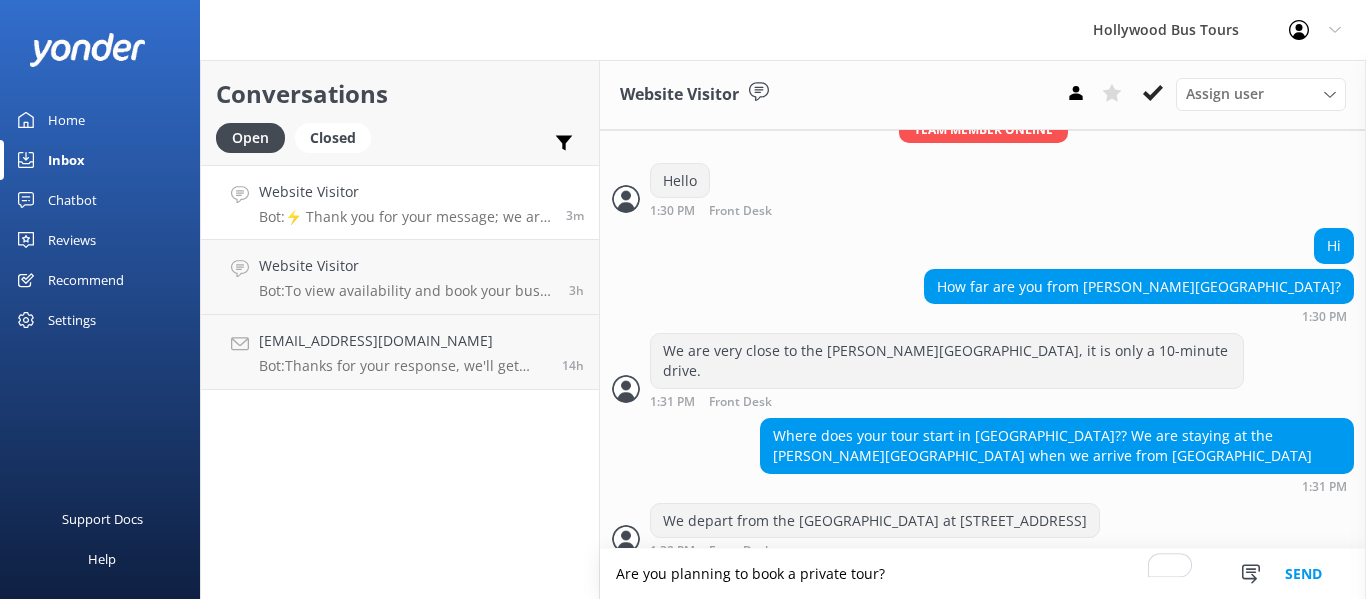 click on "Are you planning to book a private tour?" at bounding box center [983, 574] 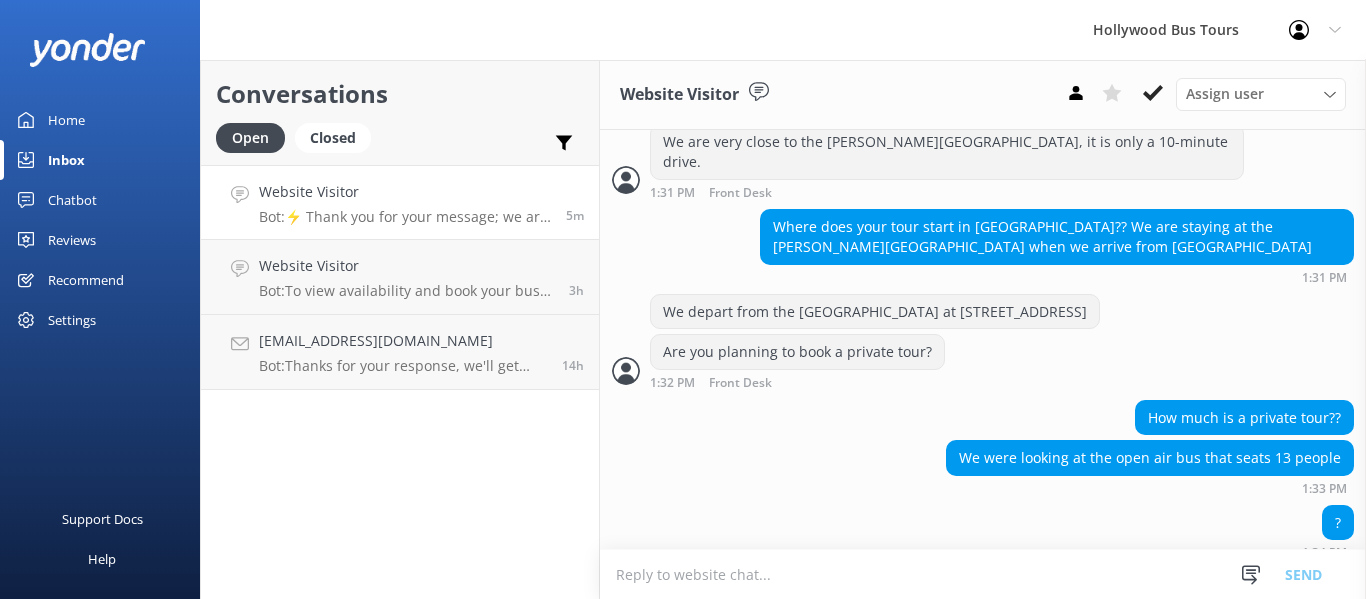 scroll, scrollTop: 1461, scrollLeft: 0, axis: vertical 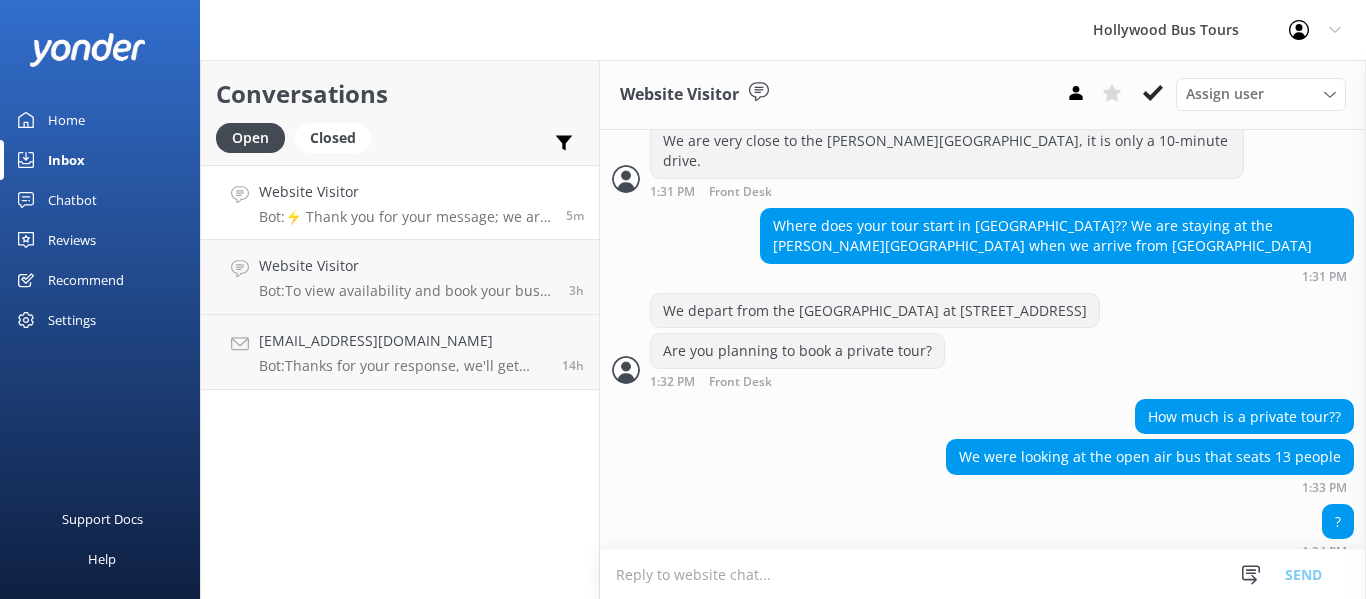 click at bounding box center [983, 574] 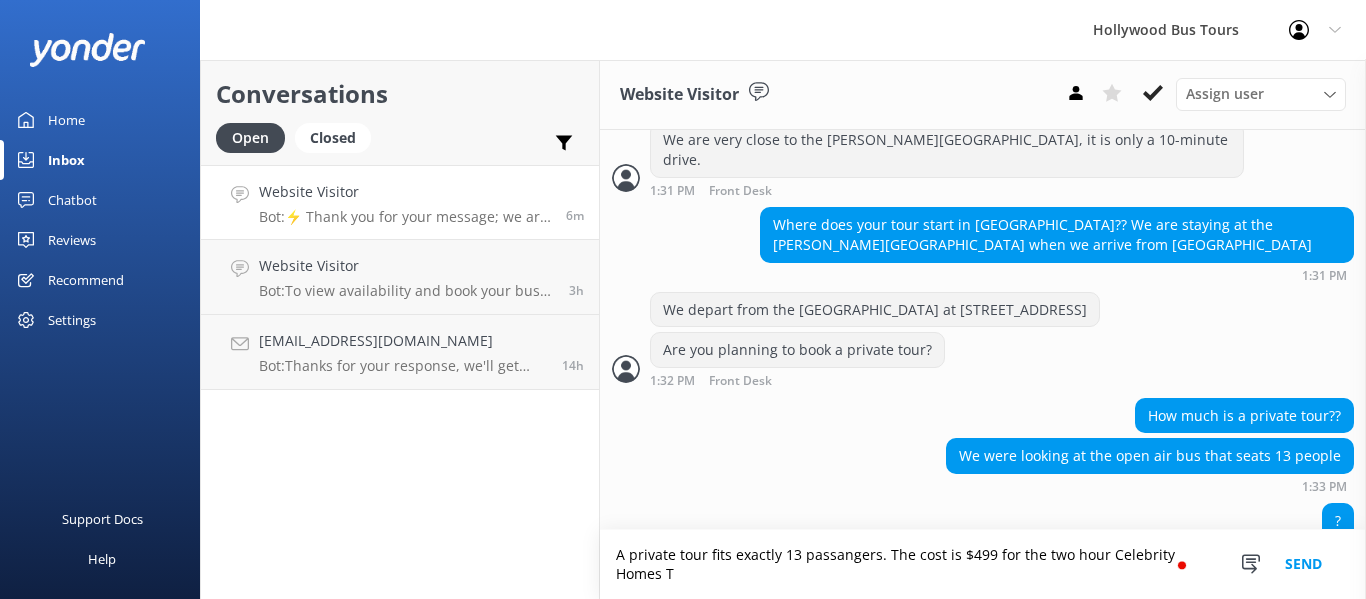 scroll, scrollTop: 1481, scrollLeft: 0, axis: vertical 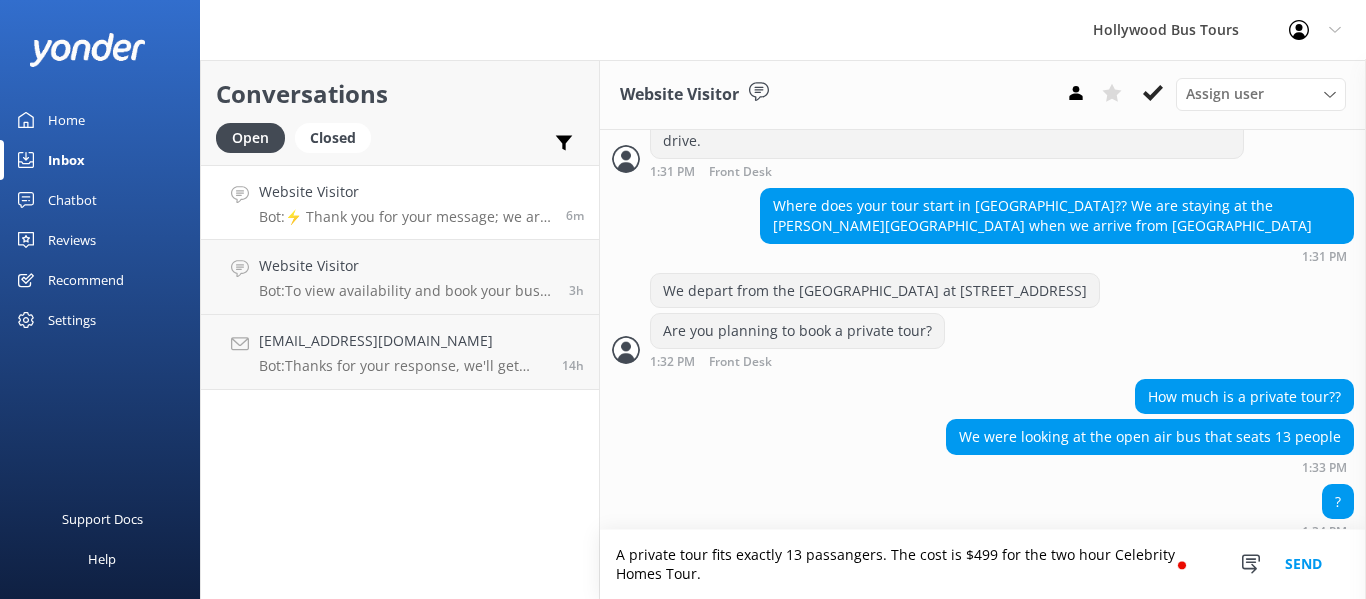 type on "A private tour fits exactly 13 passangers. The cost is $499 for the two hour Celebrity Homes Tour." 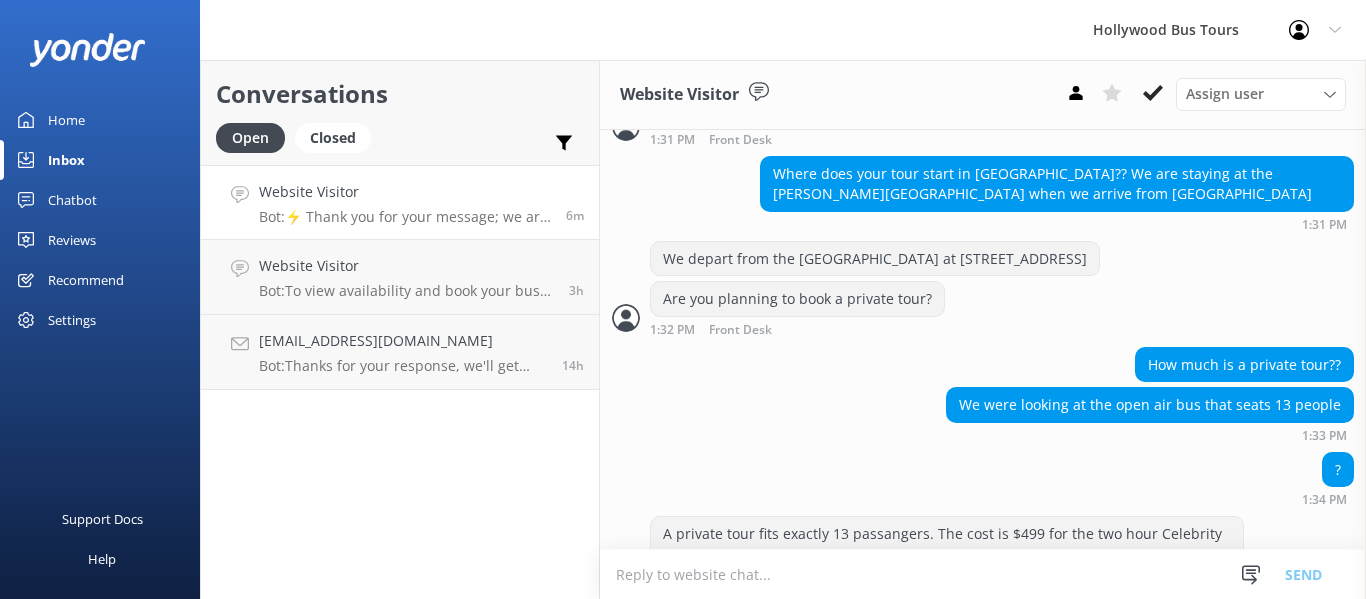 scroll, scrollTop: 1546, scrollLeft: 0, axis: vertical 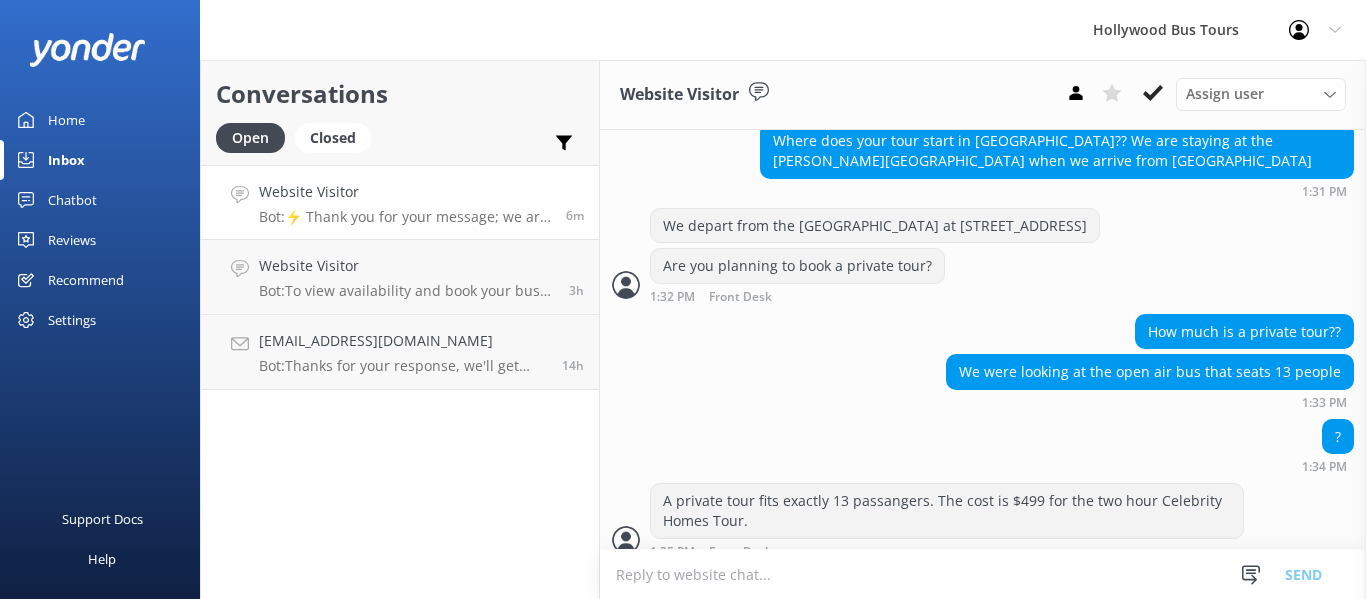 click at bounding box center (983, 574) 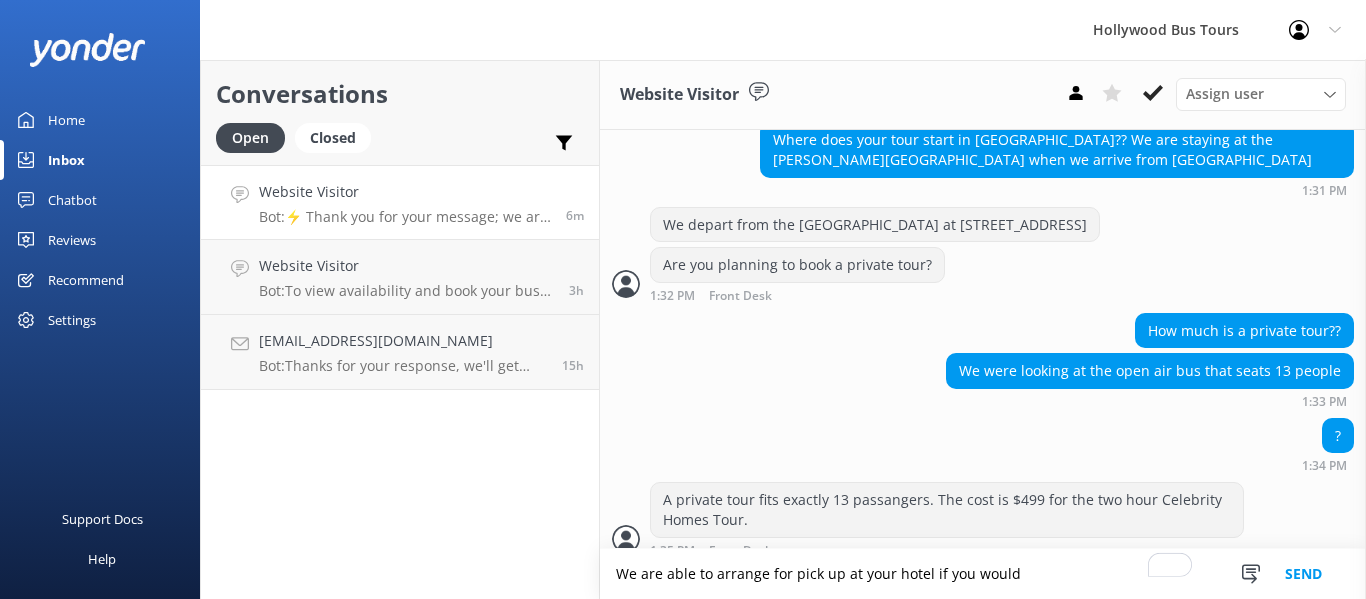 scroll, scrollTop: 1612, scrollLeft: 0, axis: vertical 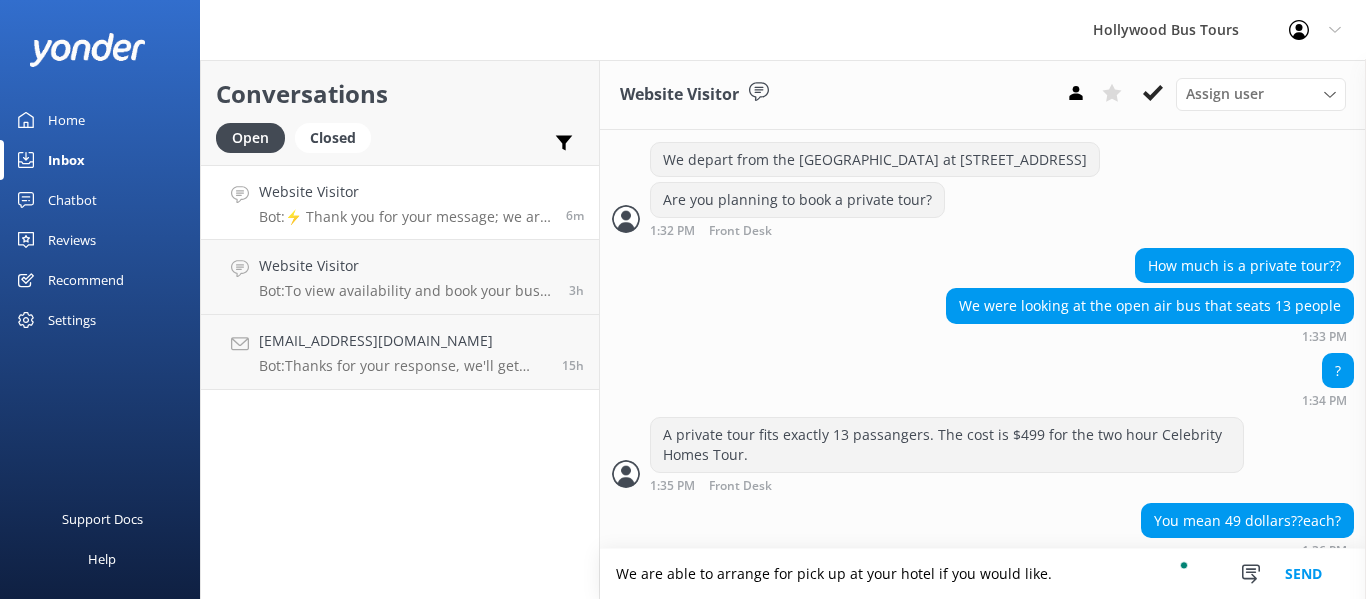 type on "We are able to arrange for pick up at your hotel if you would like." 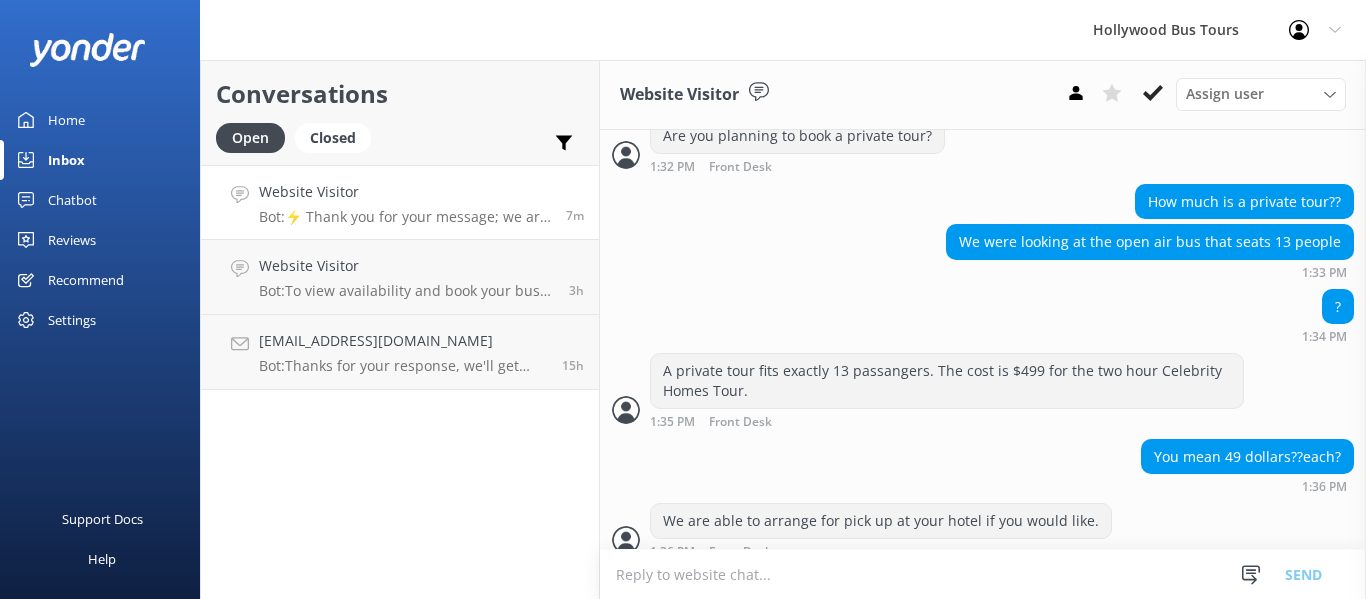 scroll, scrollTop: 1741, scrollLeft: 0, axis: vertical 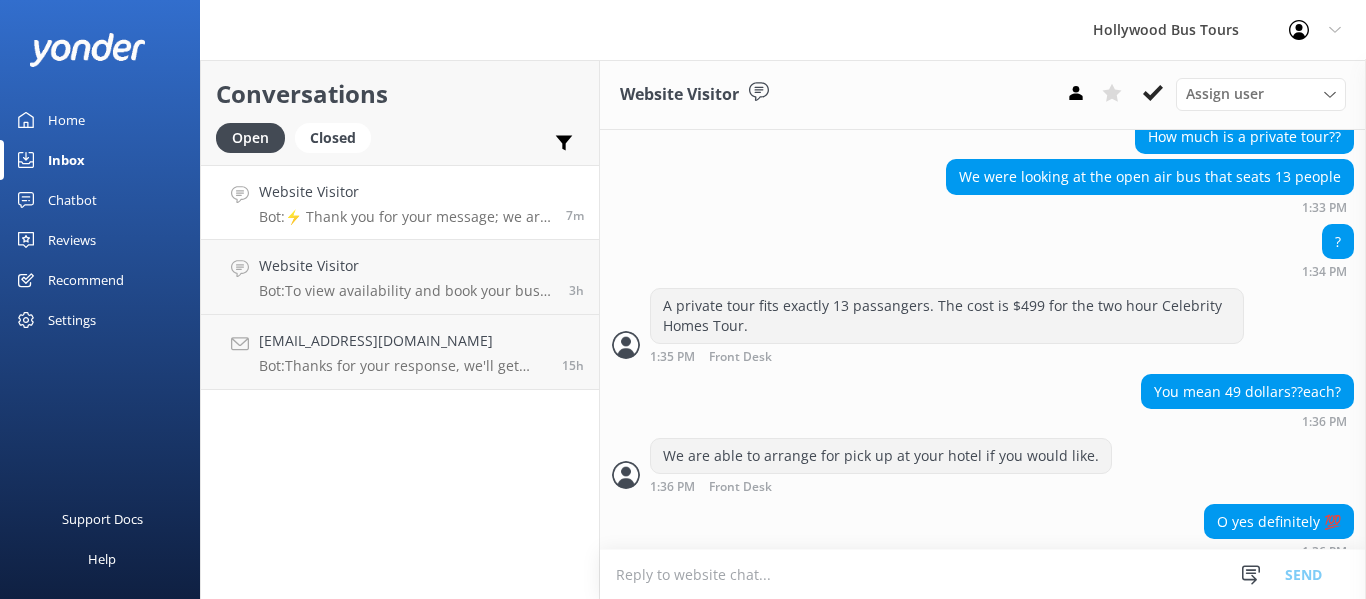 click at bounding box center [983, 574] 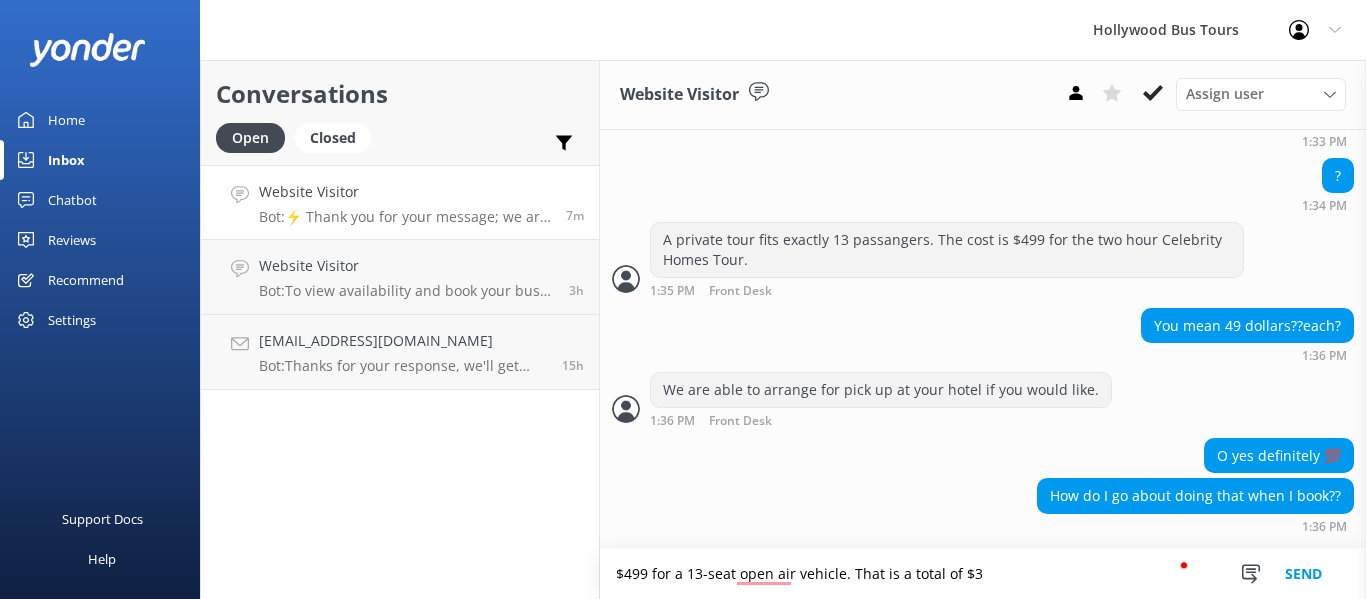 scroll, scrollTop: 1829, scrollLeft: 0, axis: vertical 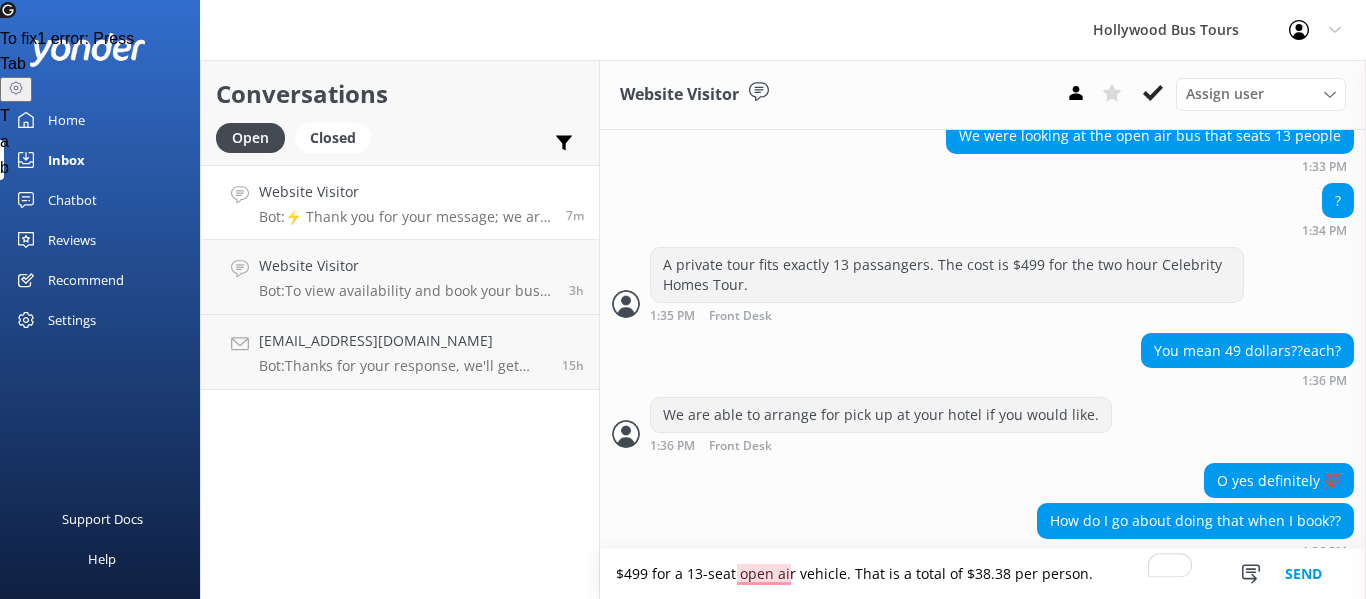 drag, startPoint x: 1094, startPoint y: 566, endPoint x: 598, endPoint y: 551, distance: 496.22678 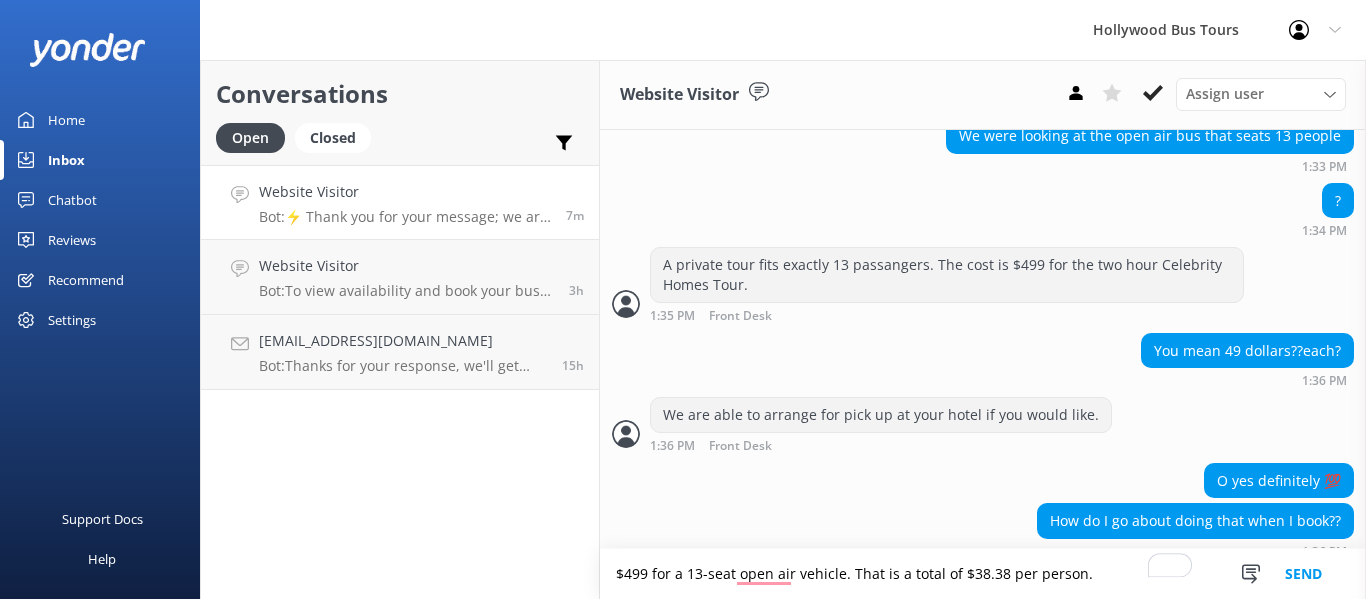 scroll, scrollTop: 1829, scrollLeft: 0, axis: vertical 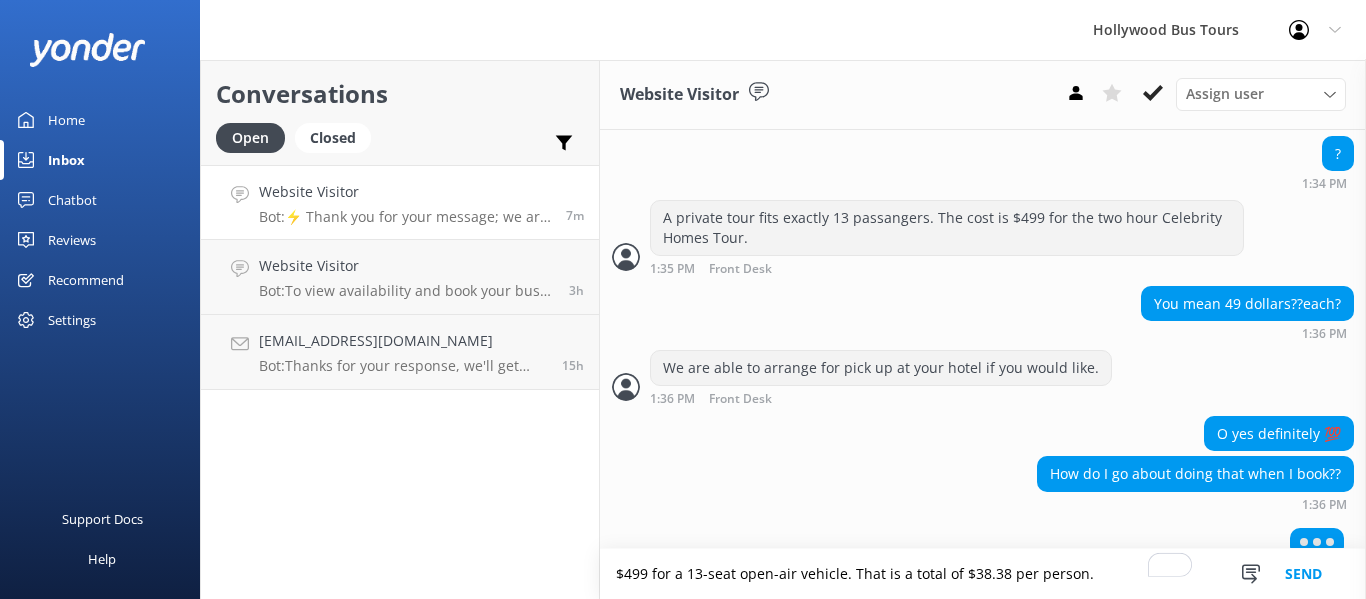 type on "$499 for a 13-seat open-air vehicle. That is a total of $38.38 per person." 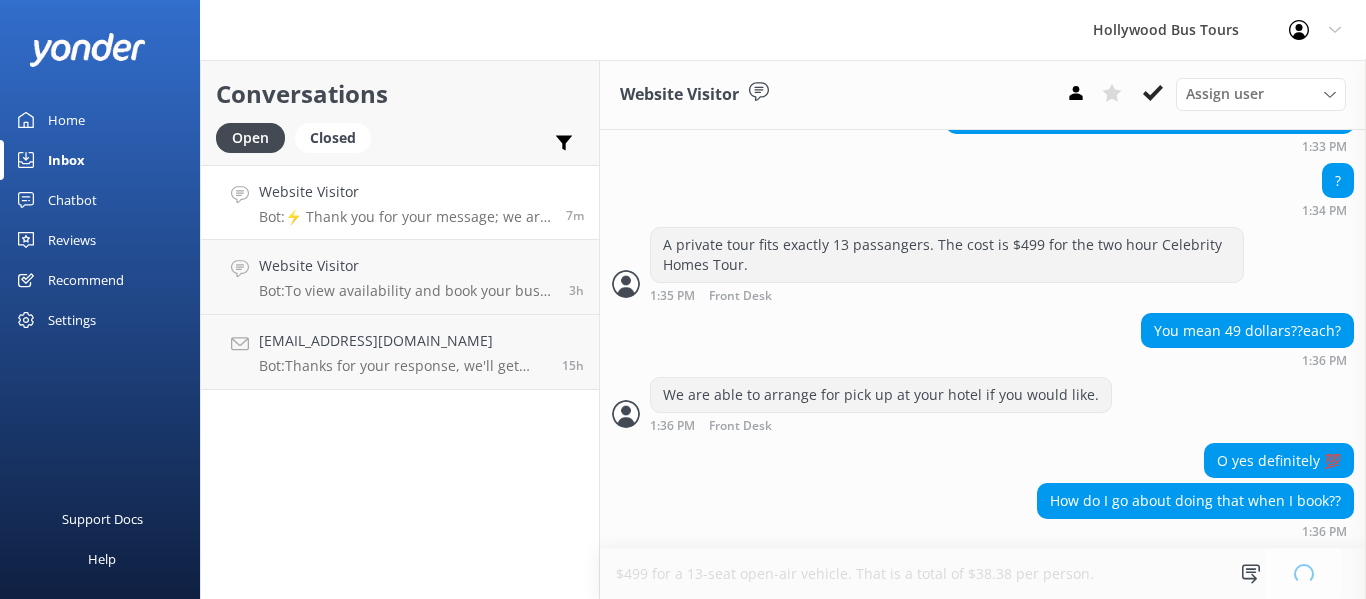 type 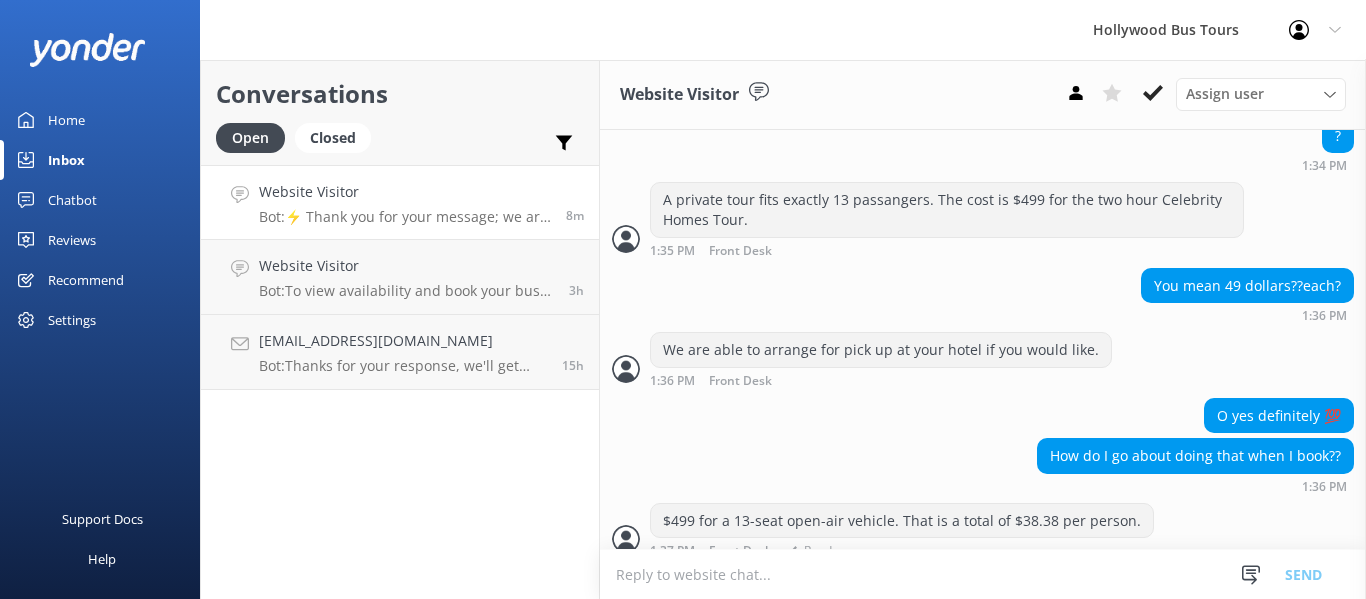 scroll, scrollTop: 1911, scrollLeft: 0, axis: vertical 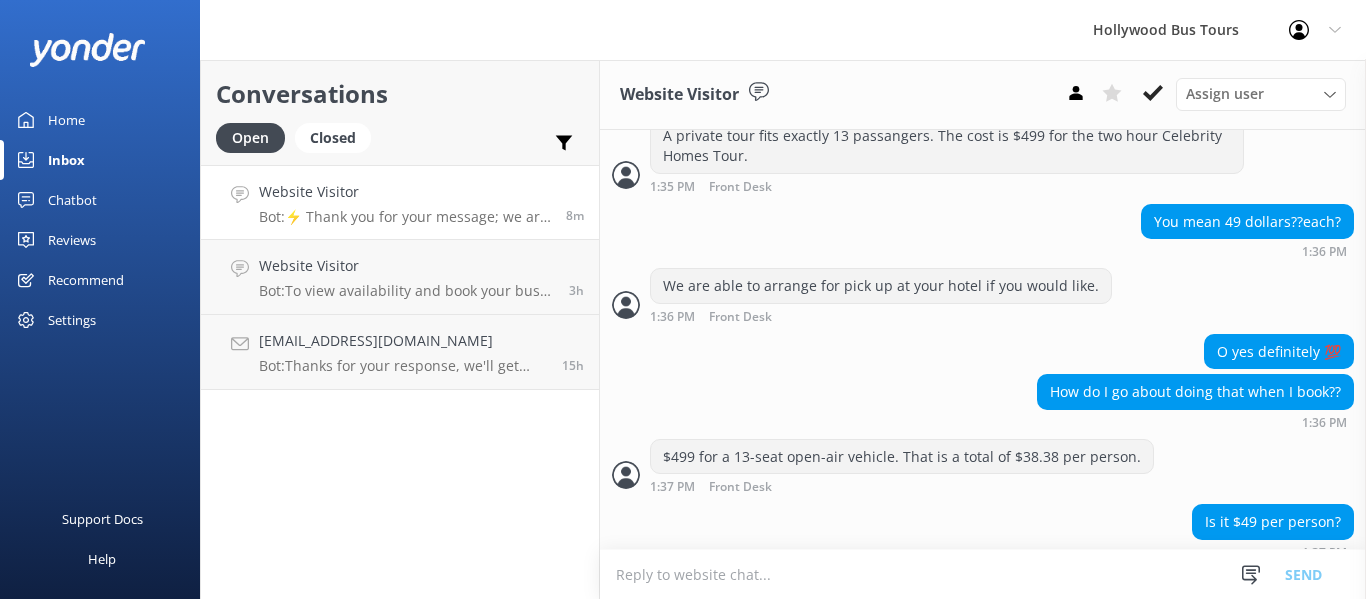 click at bounding box center (983, 574) 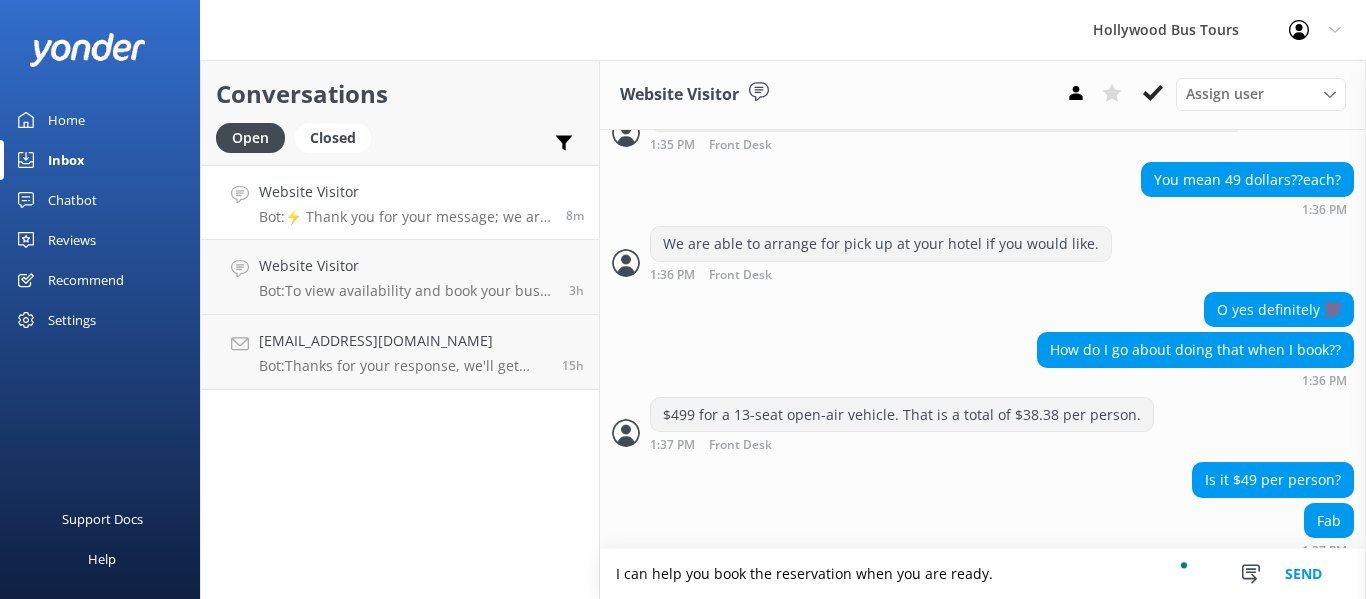 scroll, scrollTop: 1993, scrollLeft: 0, axis: vertical 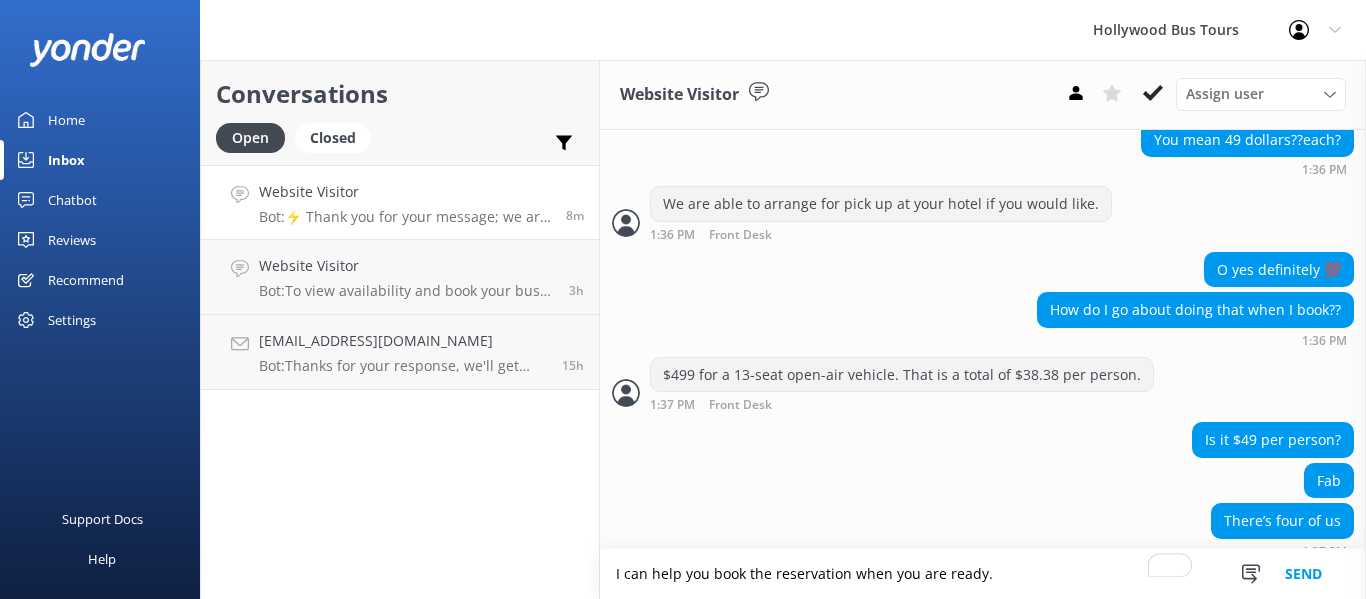 type on "I can help you book the reservation when you are ready." 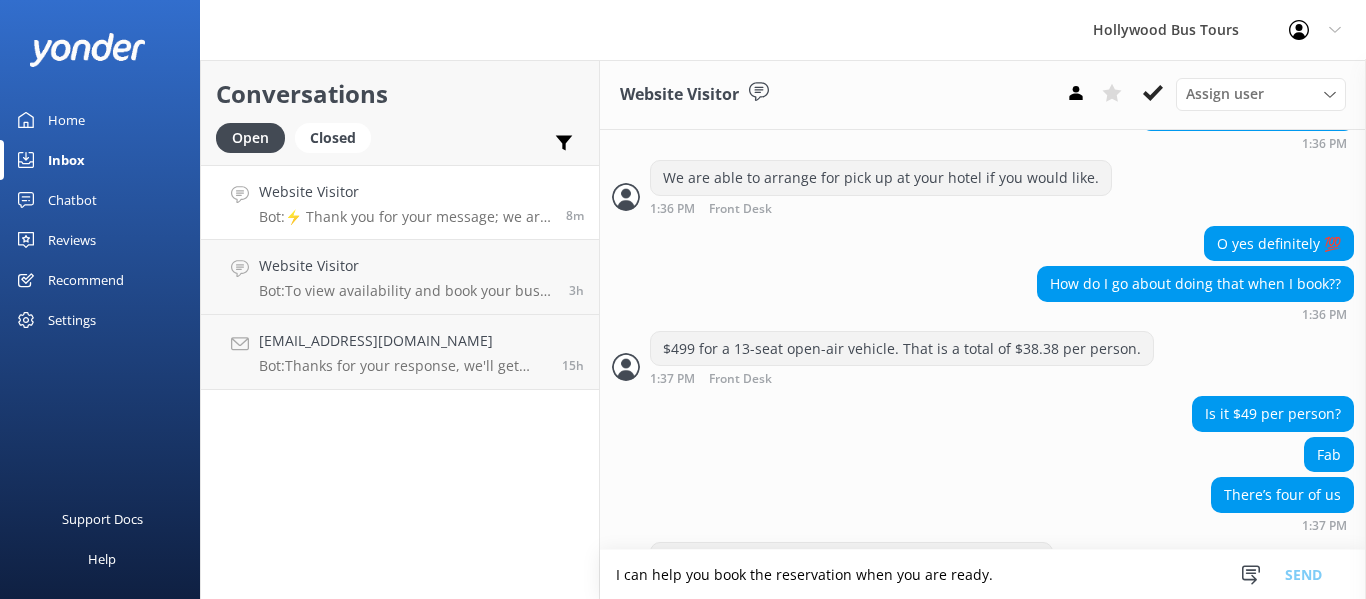 scroll, scrollTop: 2058, scrollLeft: 0, axis: vertical 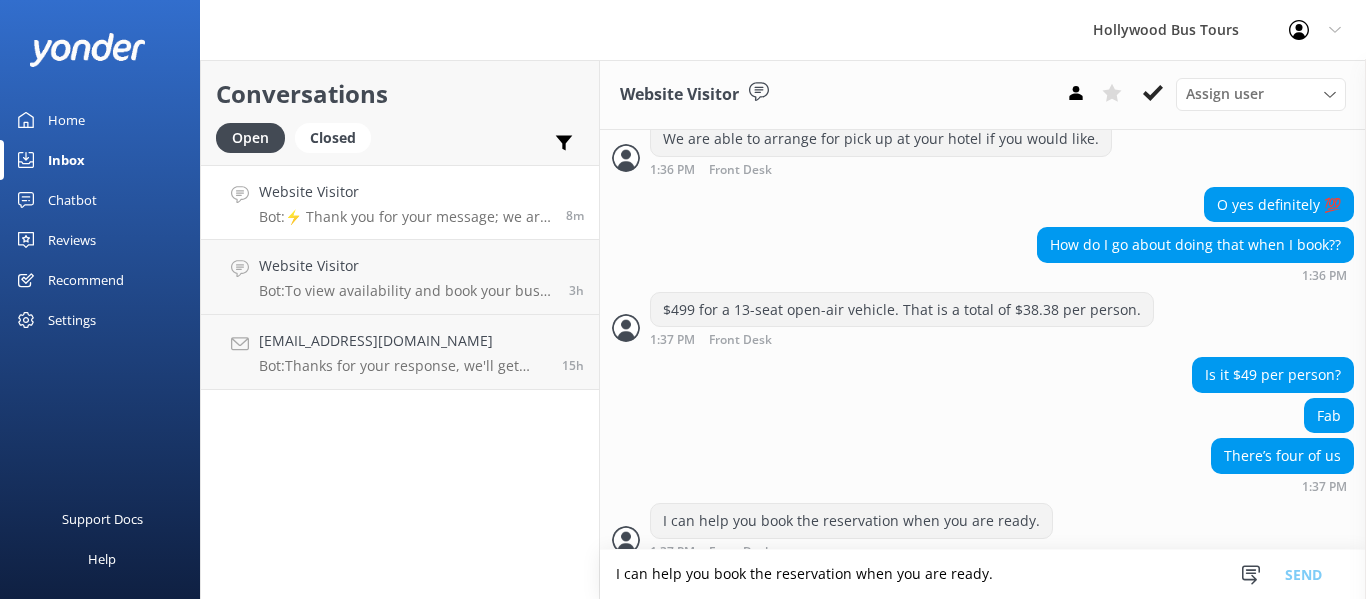 click on "I can help you book the reservation when you are ready." at bounding box center [983, 574] 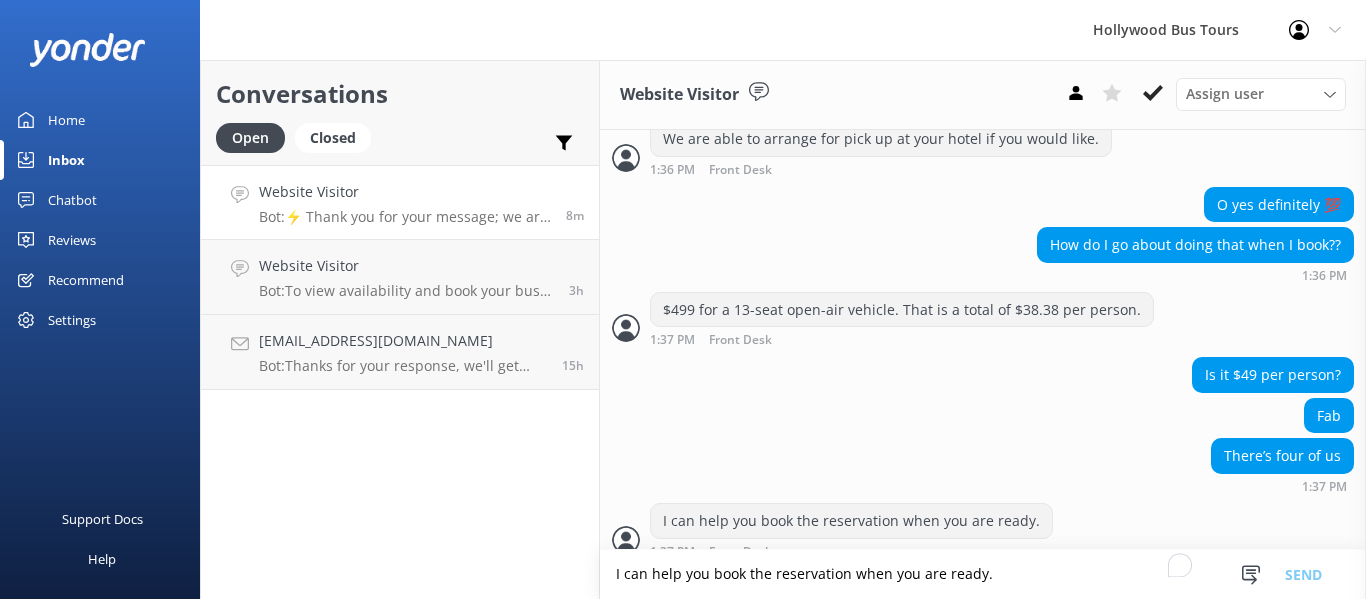 scroll, scrollTop: 1, scrollLeft: 0, axis: vertical 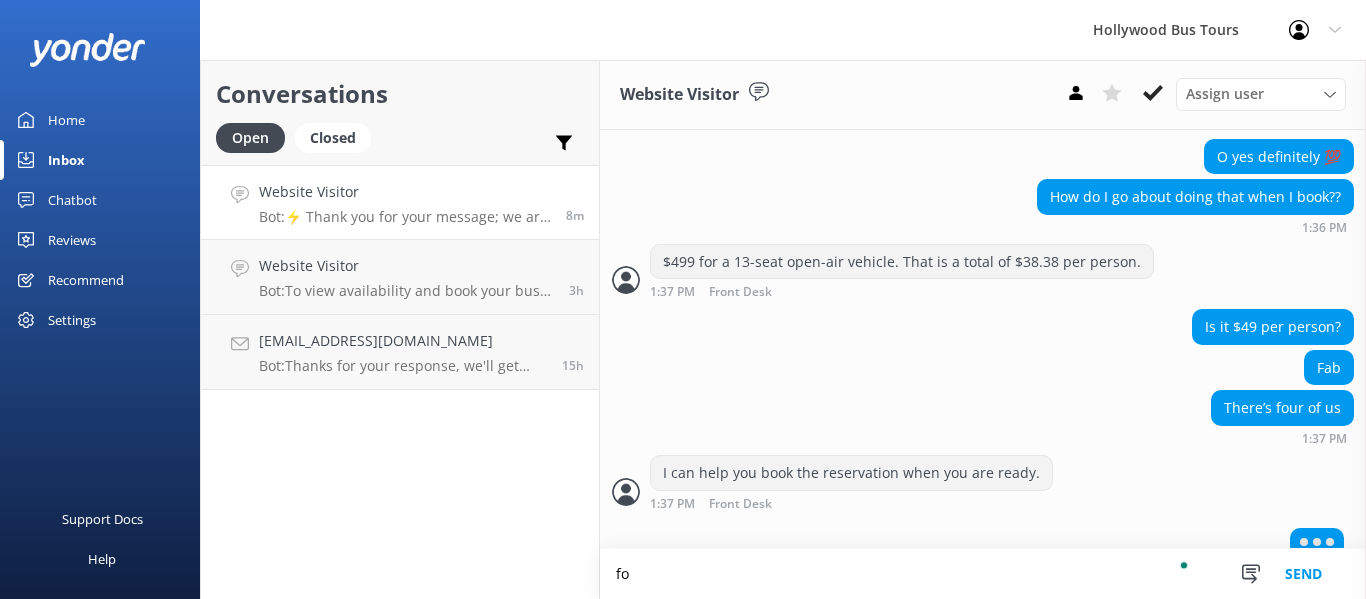 type on "f" 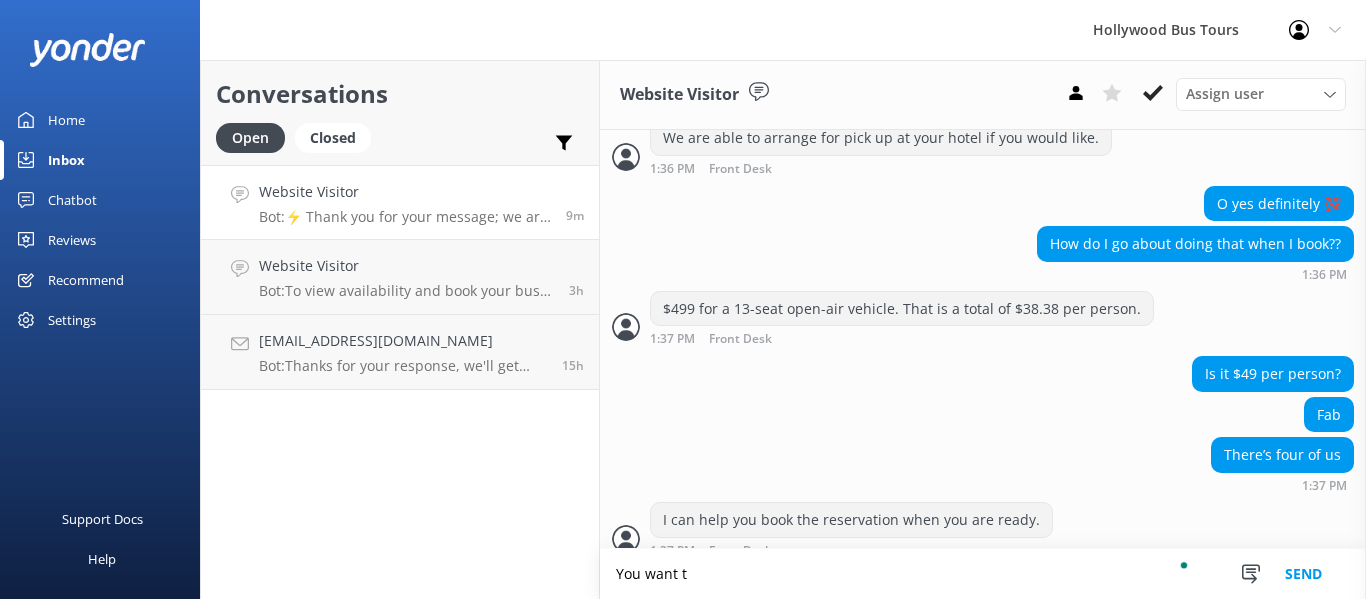 scroll, scrollTop: 2124, scrollLeft: 0, axis: vertical 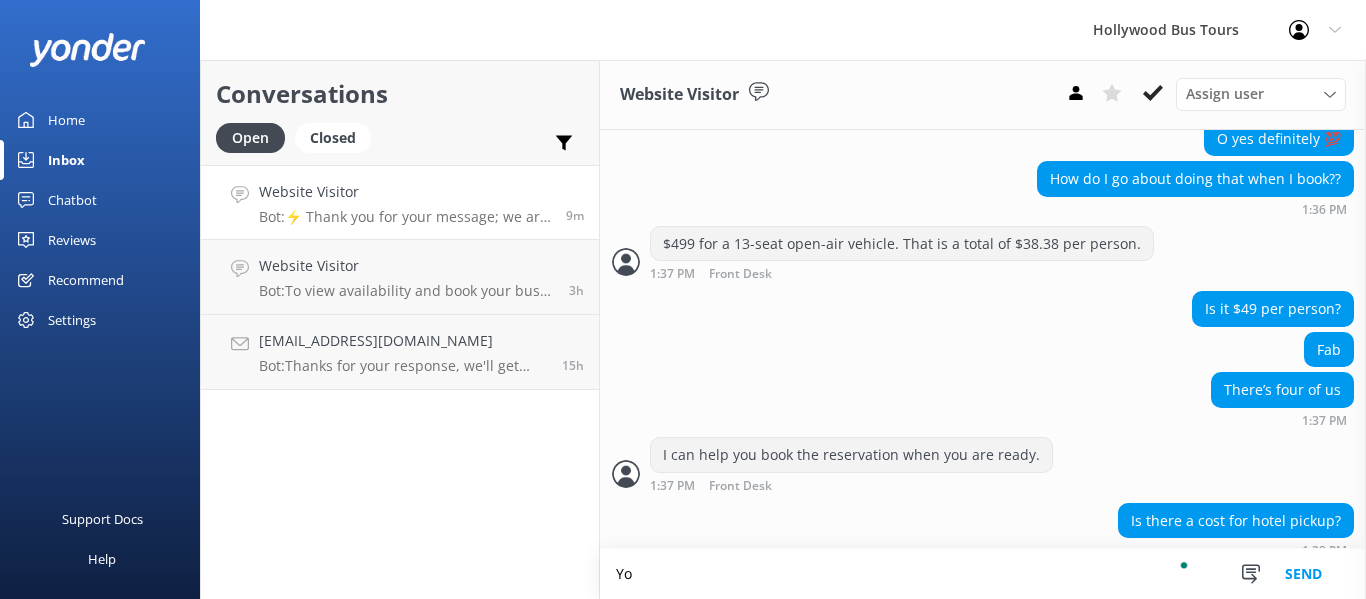 type on "Y" 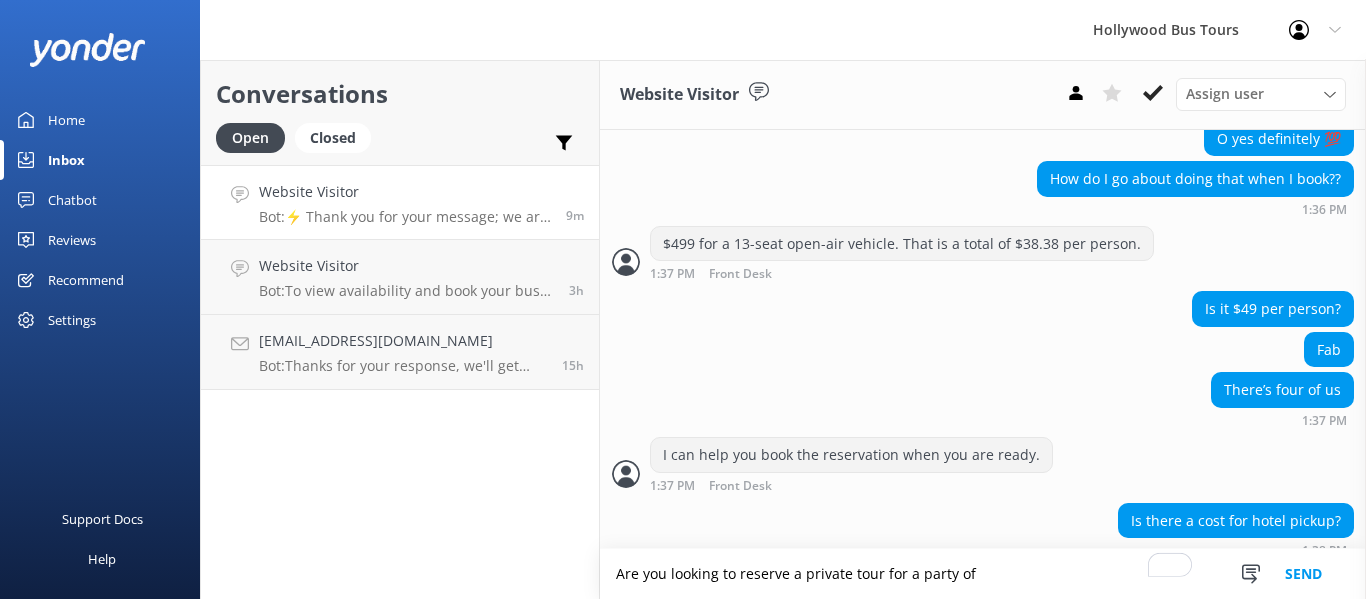 scroll, scrollTop: 2171, scrollLeft: 0, axis: vertical 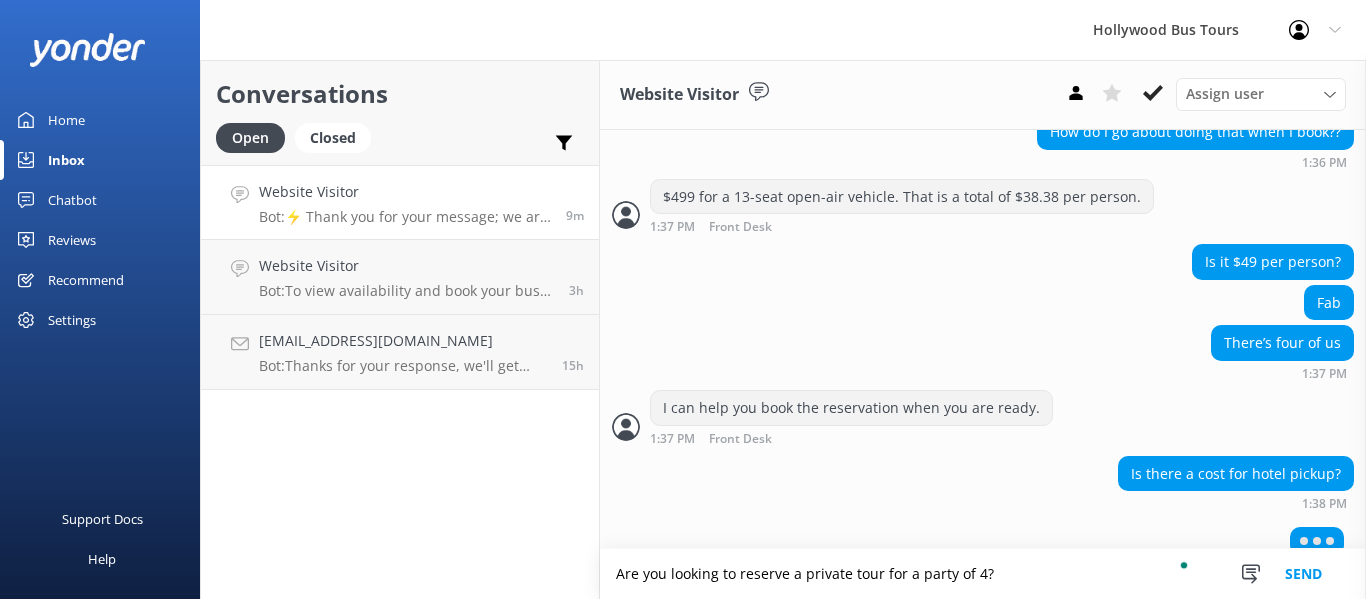 type on "Are you looking to reserve a private tour for a party of 4?" 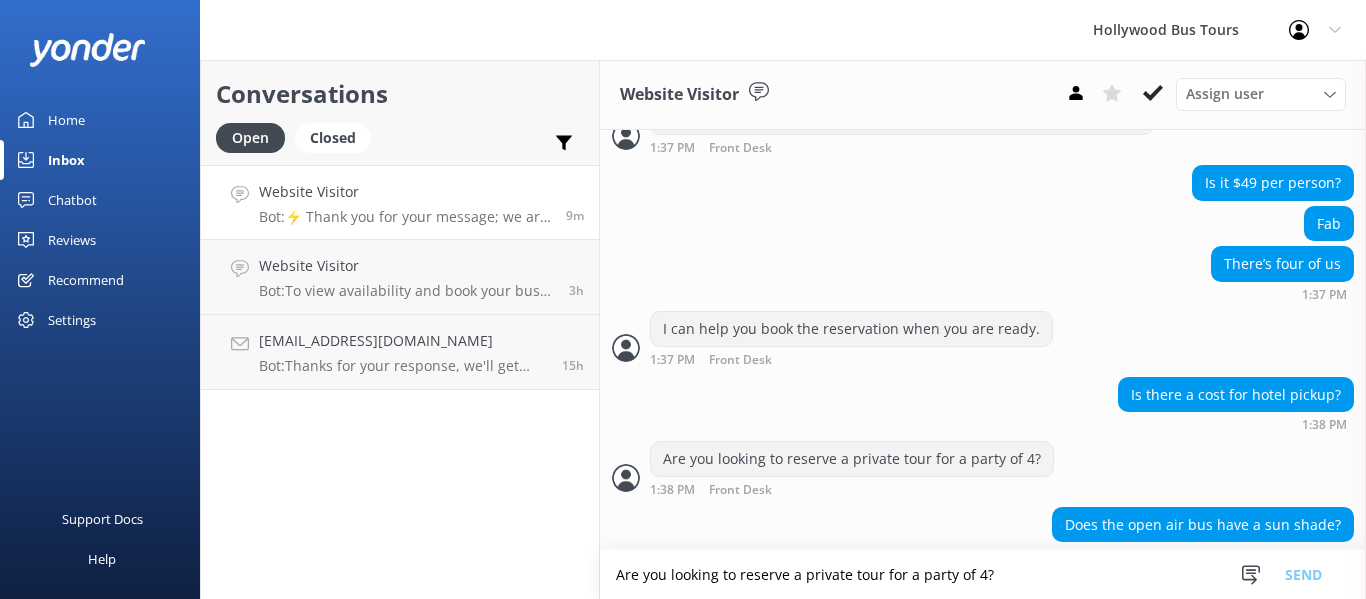 scroll, scrollTop: 2253, scrollLeft: 0, axis: vertical 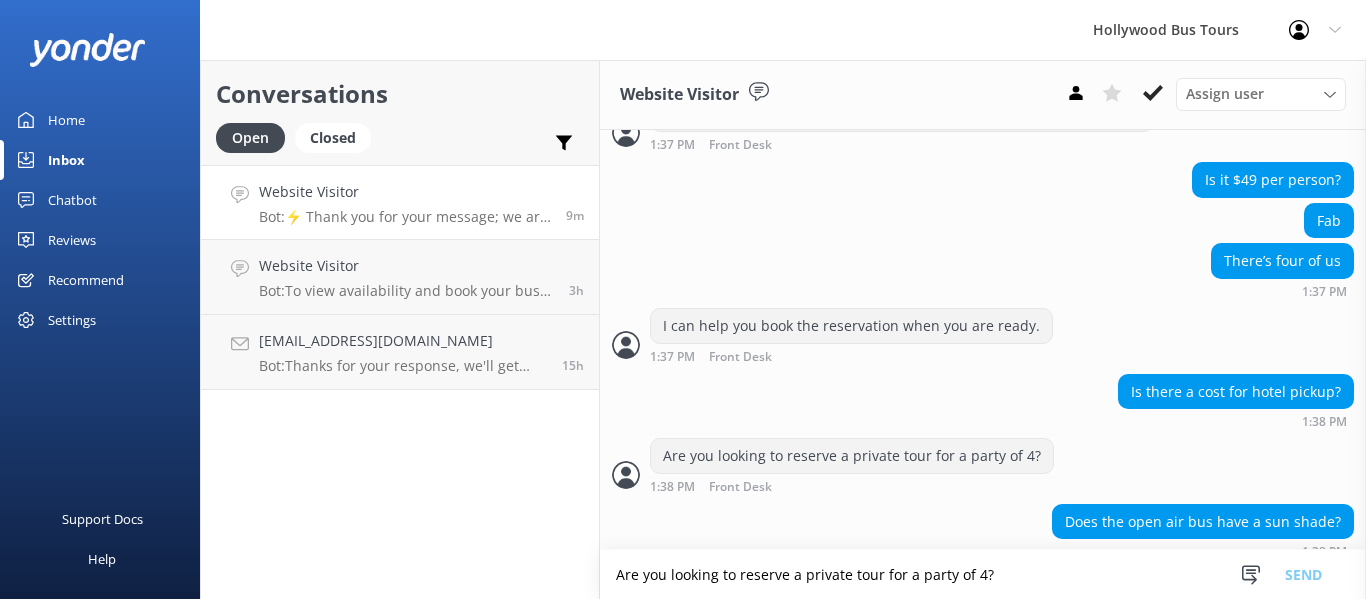 click on "Are you looking to reserve a private tour for a party of 4?" at bounding box center [983, 574] 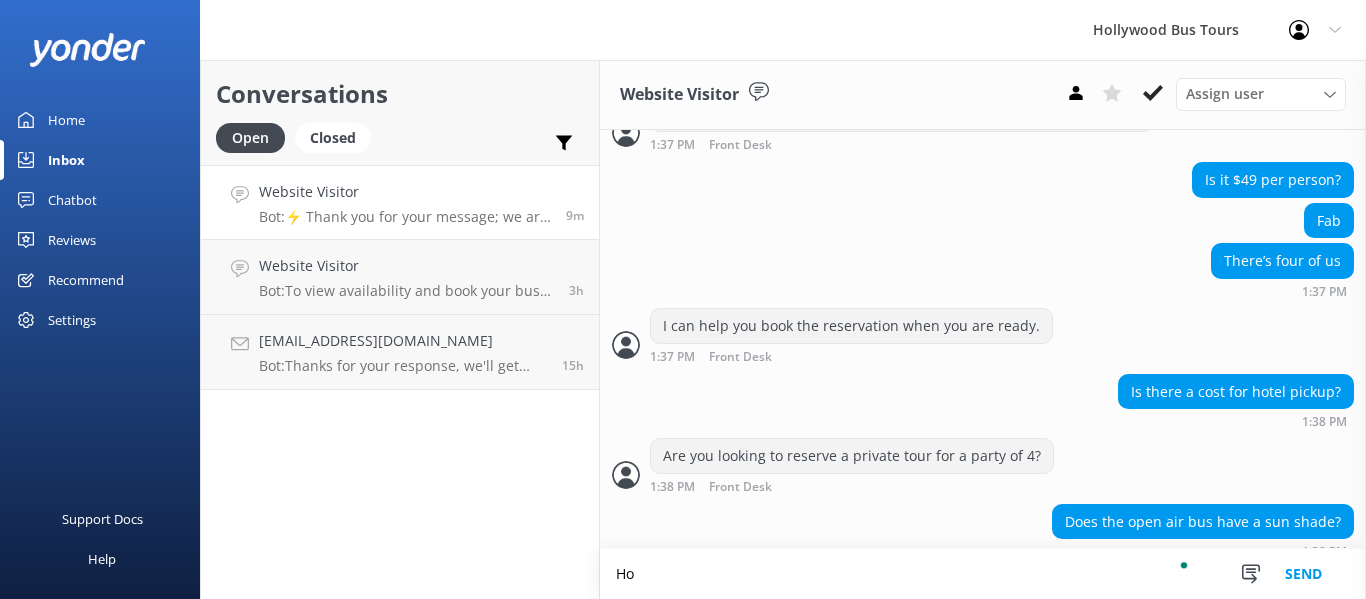 scroll, scrollTop: 2254, scrollLeft: 0, axis: vertical 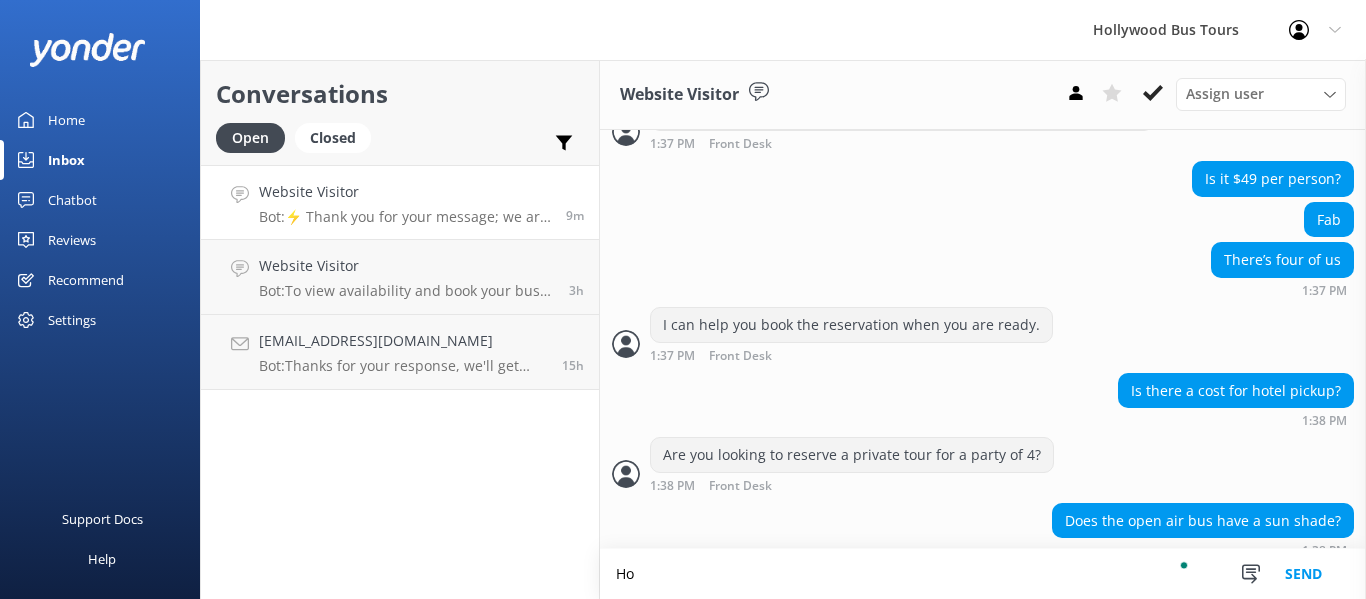 type on "H" 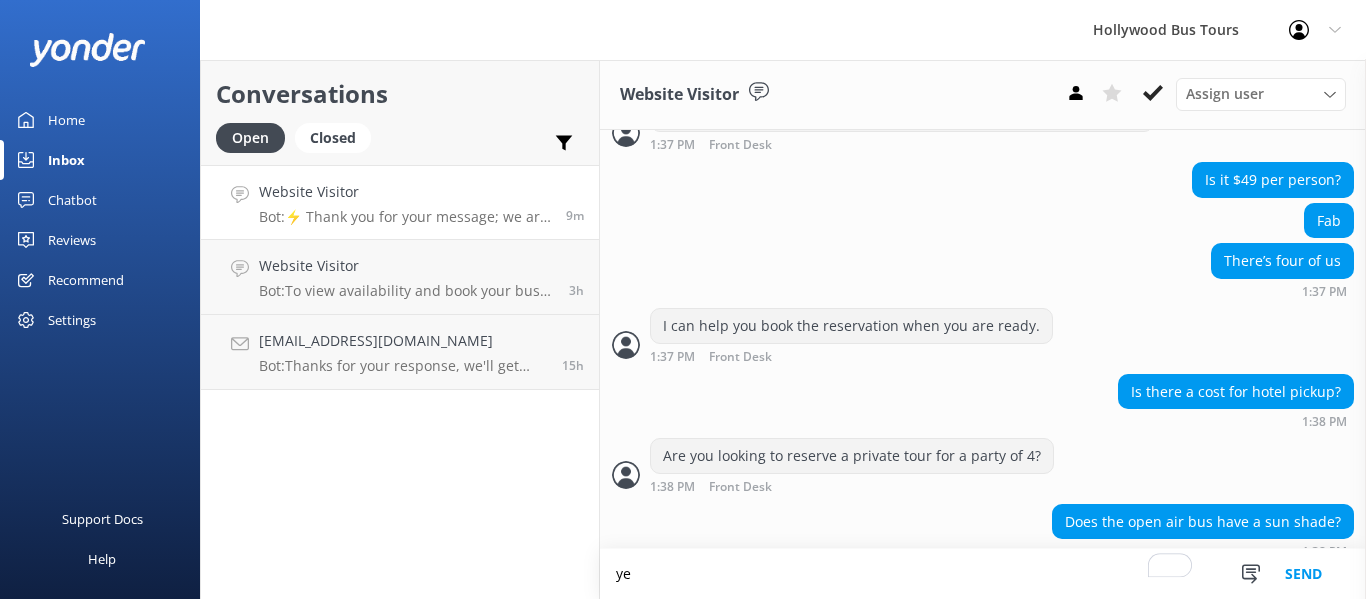 scroll, scrollTop: 2254, scrollLeft: 0, axis: vertical 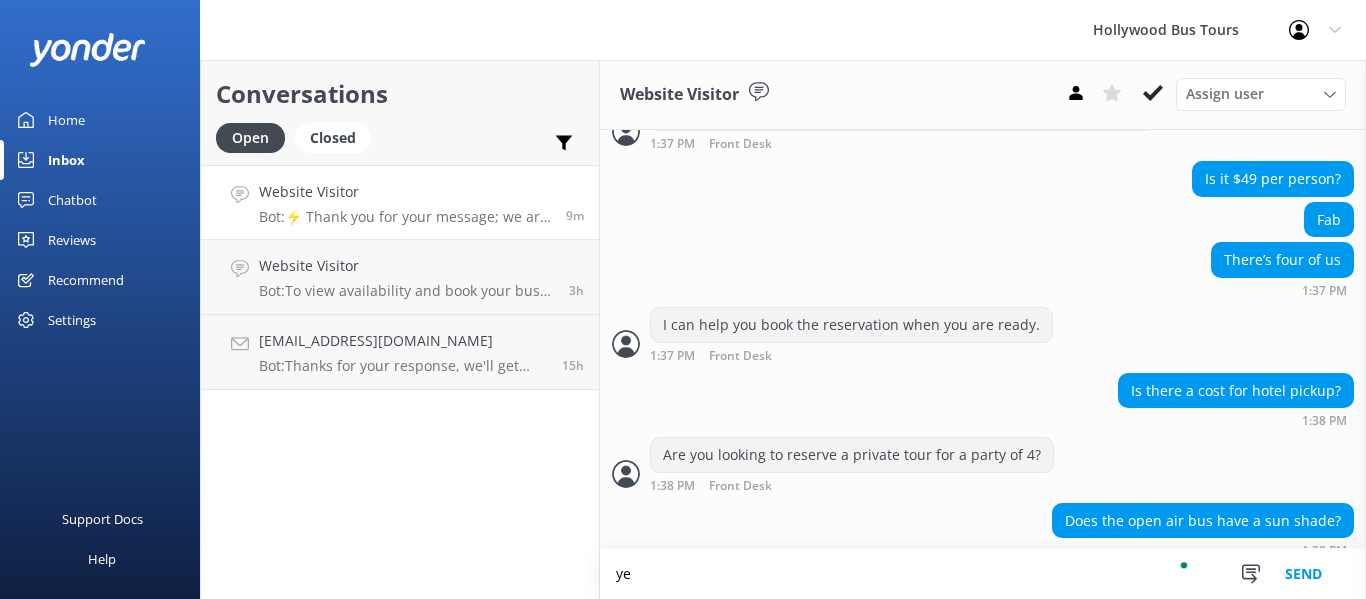 type on "y" 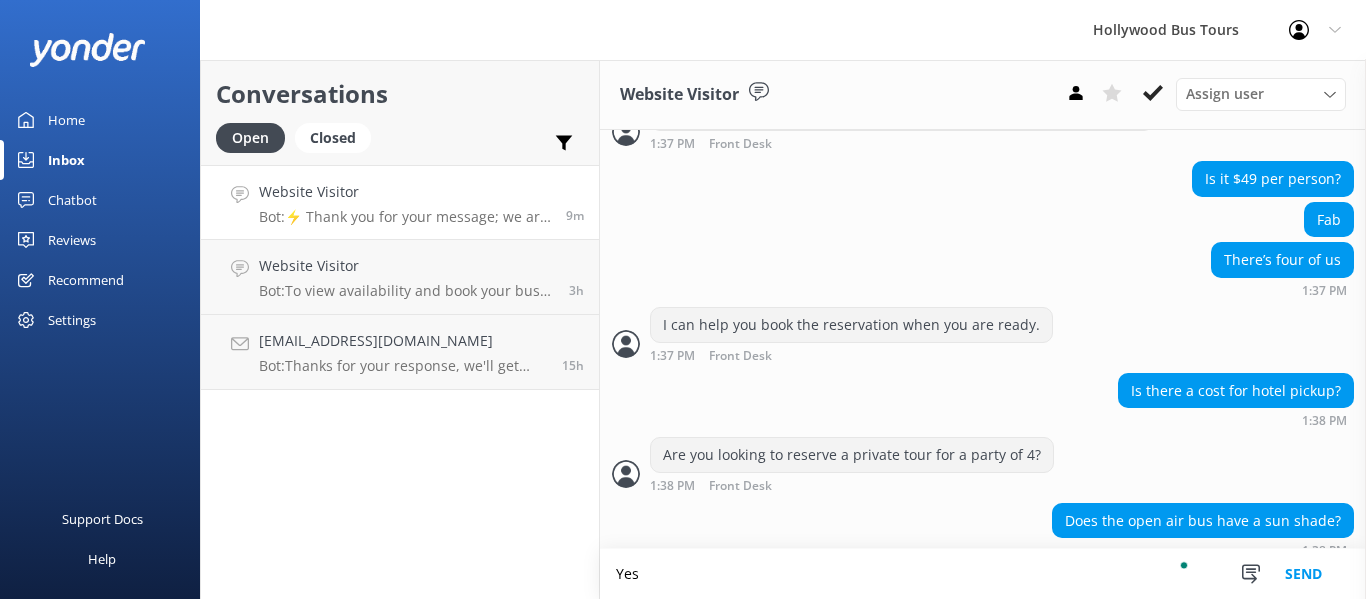 scroll, scrollTop: 2301, scrollLeft: 0, axis: vertical 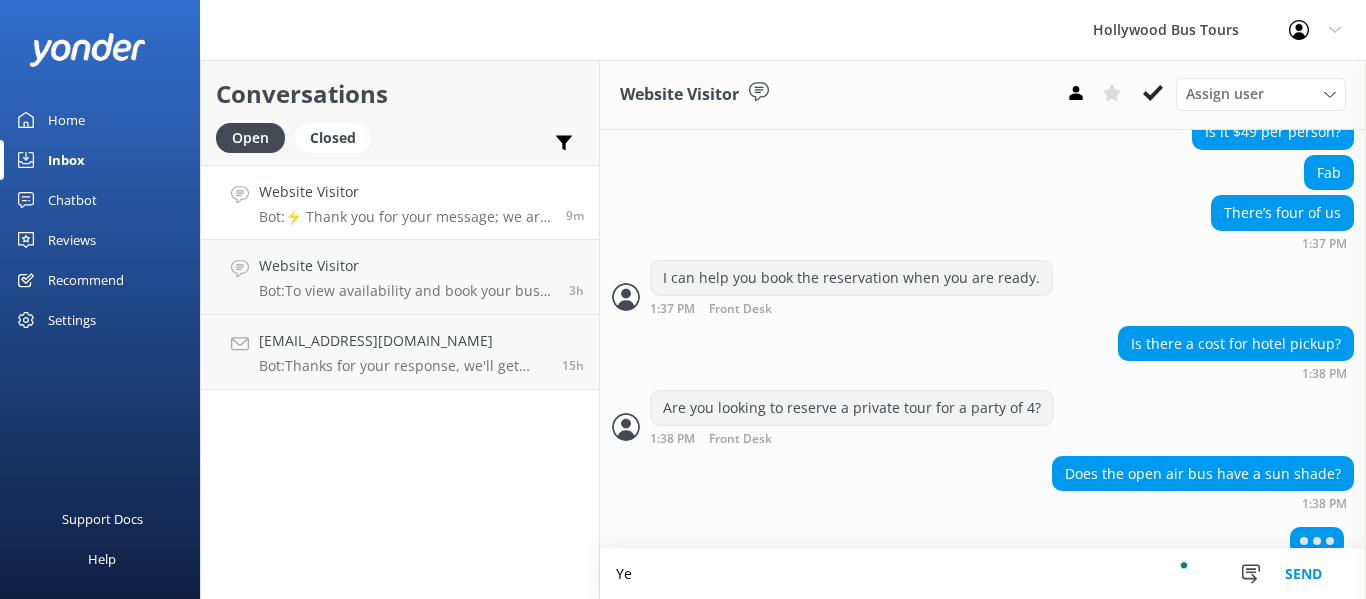 type on "Y" 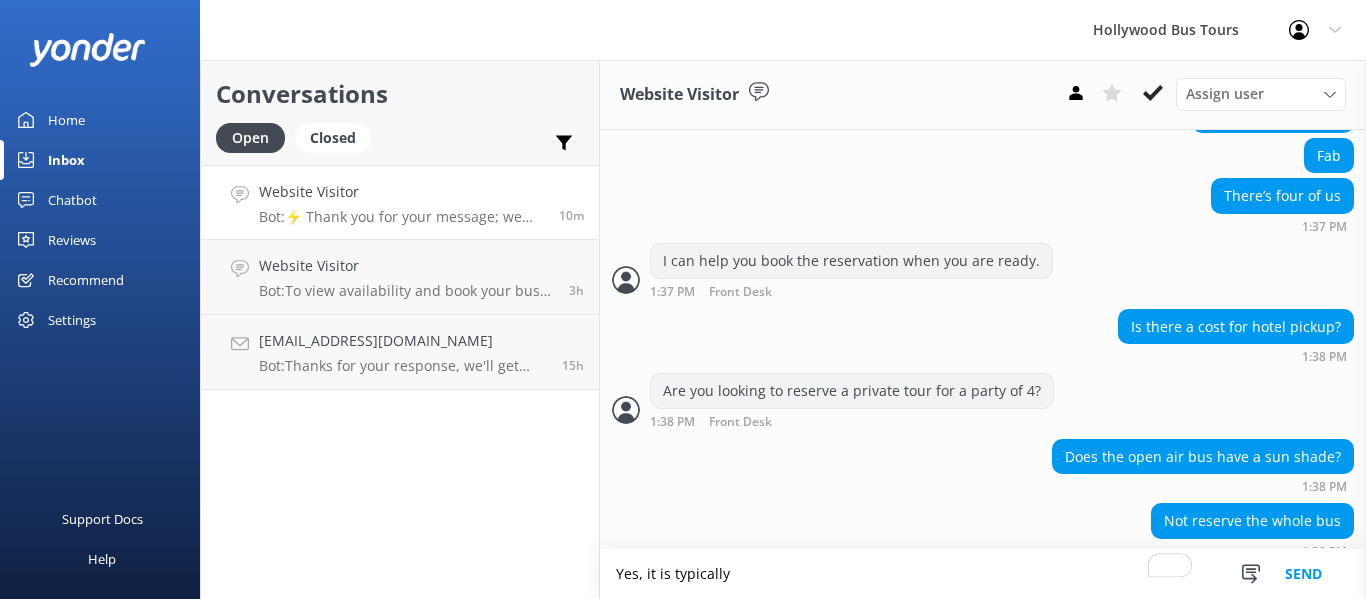 scroll, scrollTop: 2359, scrollLeft: 0, axis: vertical 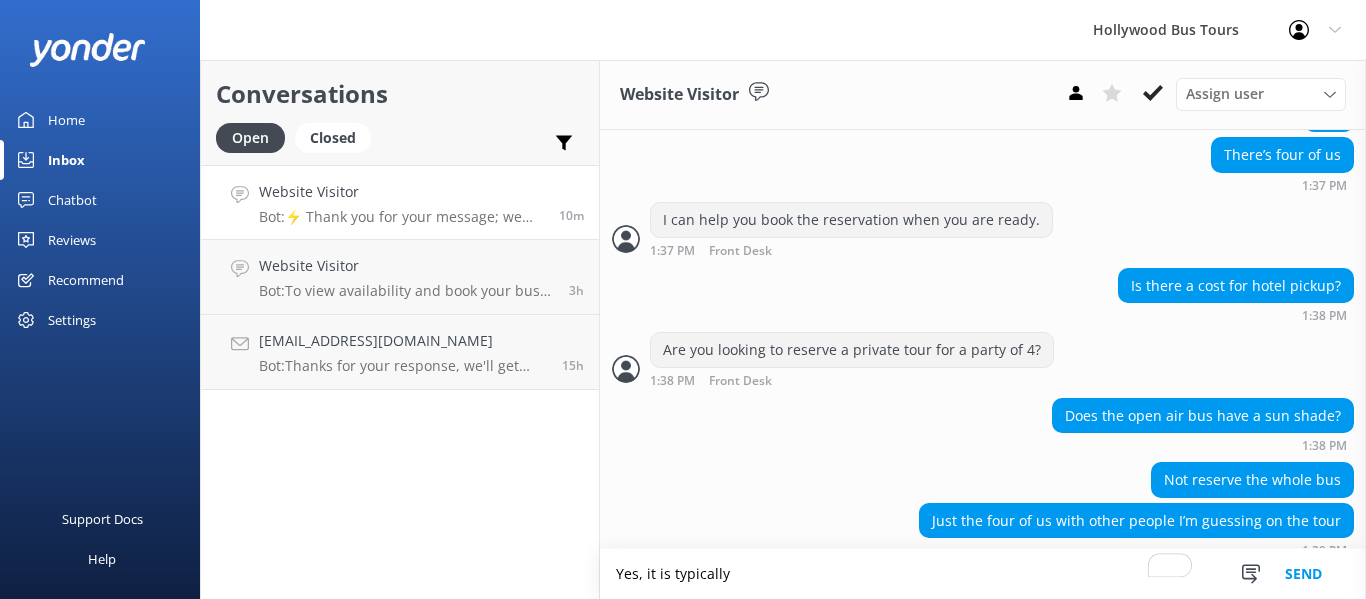 click on "Support Docs Help" at bounding box center (100, 479) 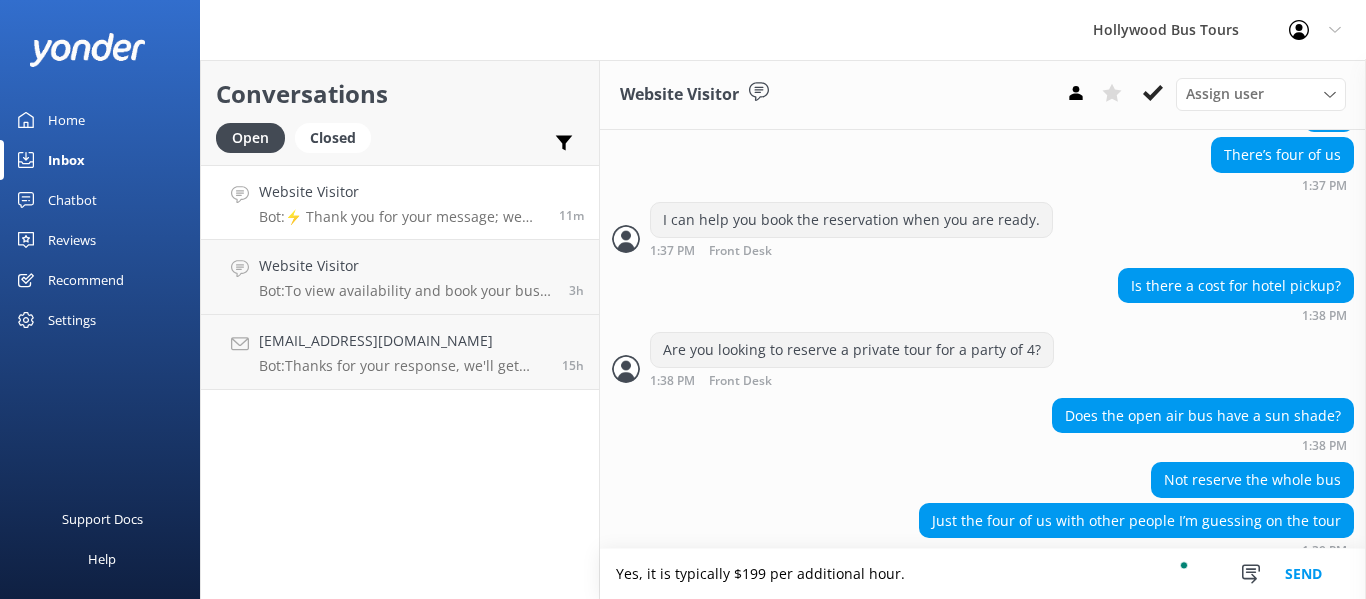 click on "Does the open air bus have a sun shade?  1:38 PM" at bounding box center [983, 425] 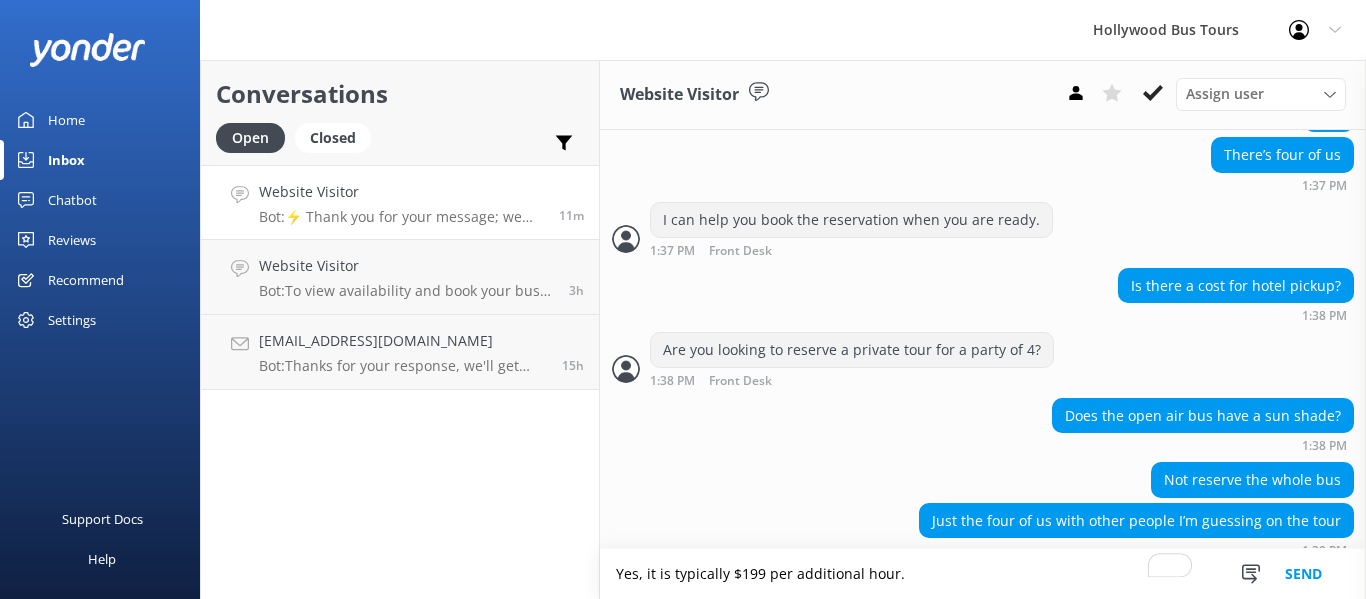 click on "Yes, it is typically $199 per additional hour." at bounding box center [983, 574] 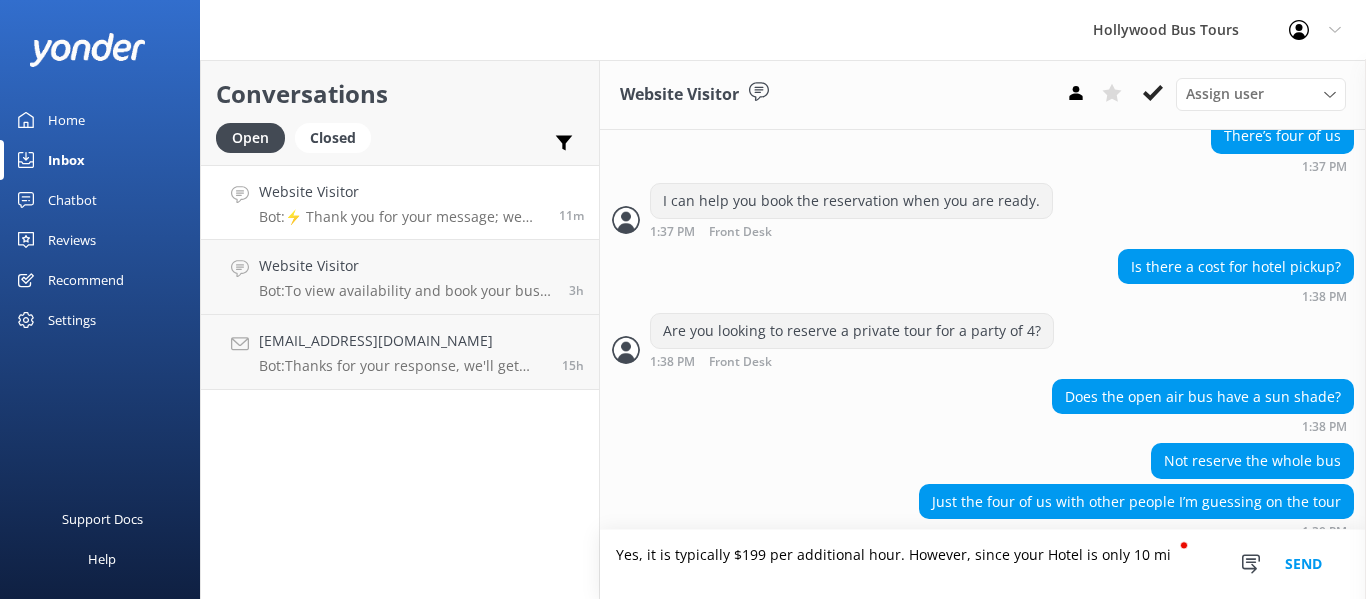 scroll, scrollTop: 2359, scrollLeft: 0, axis: vertical 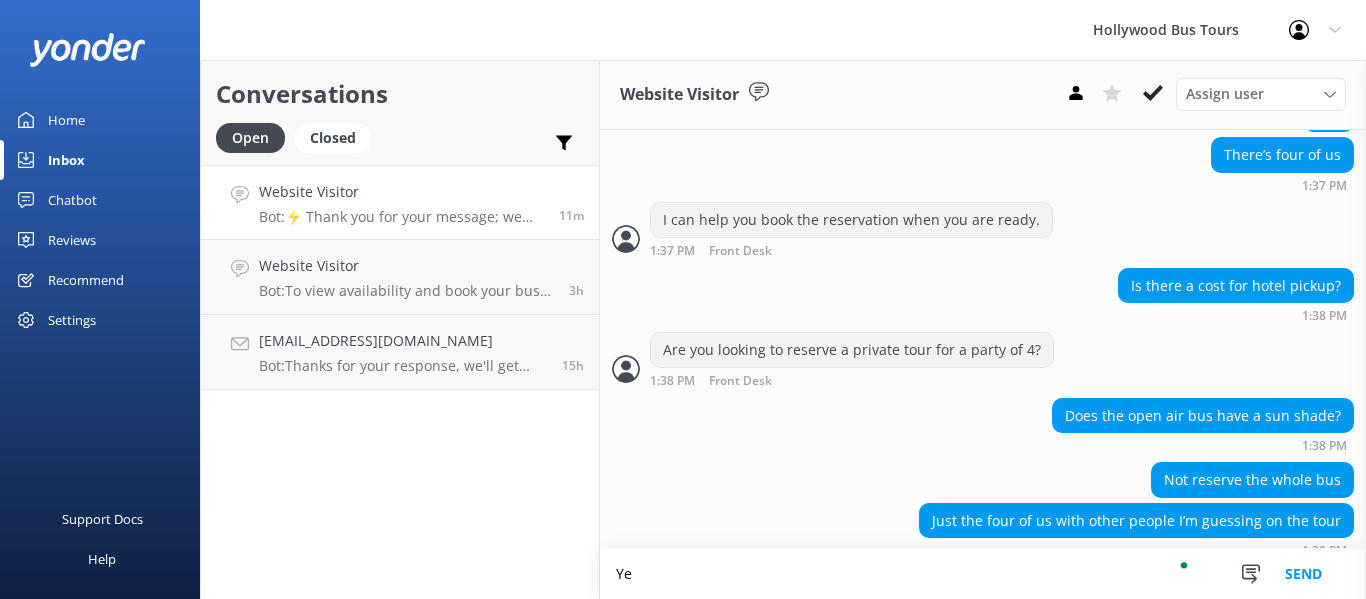 type on "Y" 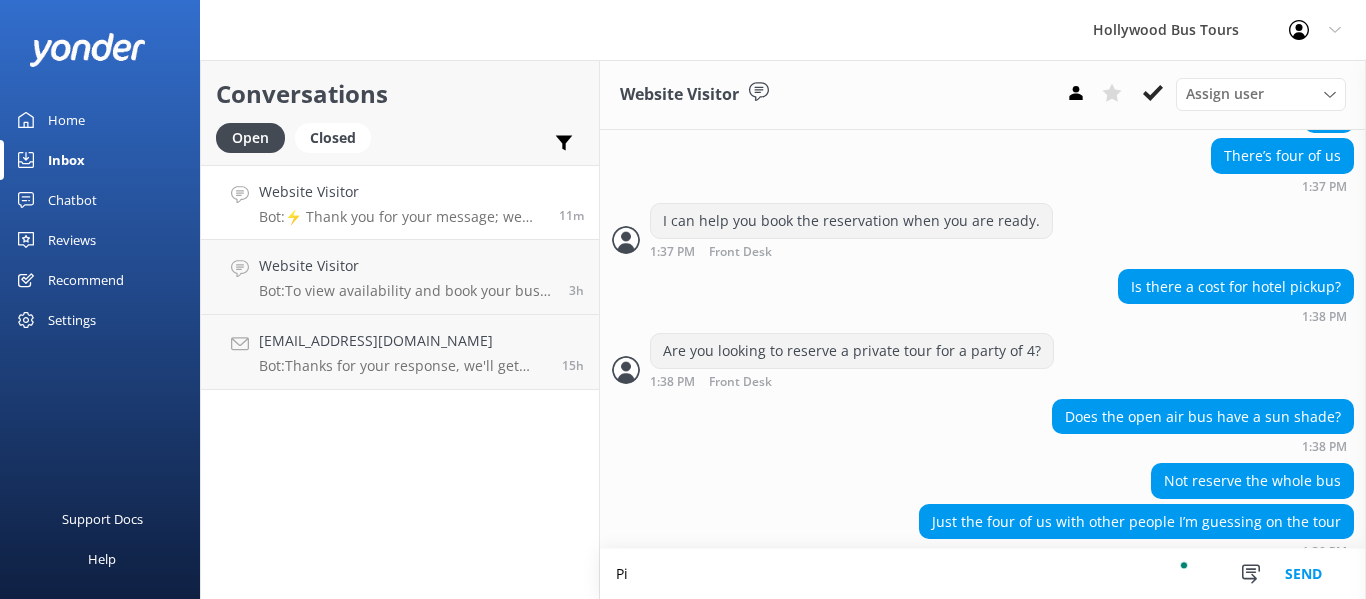 scroll, scrollTop: 2359, scrollLeft: 0, axis: vertical 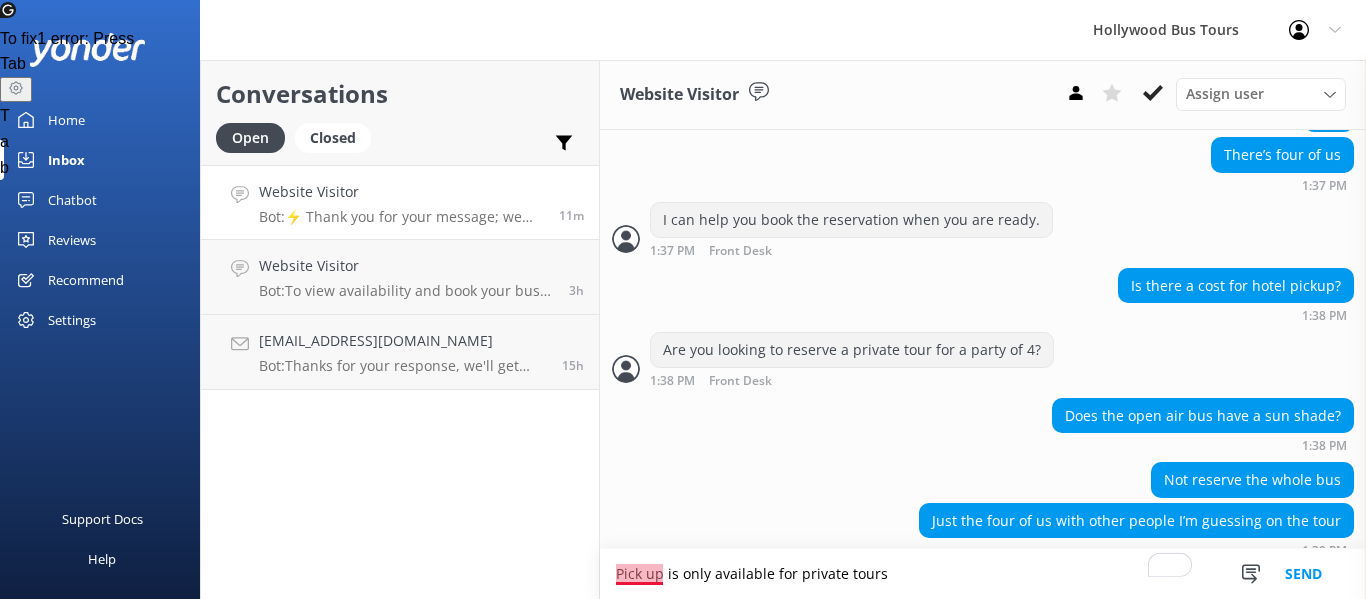 click on "Pick up is only available for private tours" at bounding box center [983, 574] 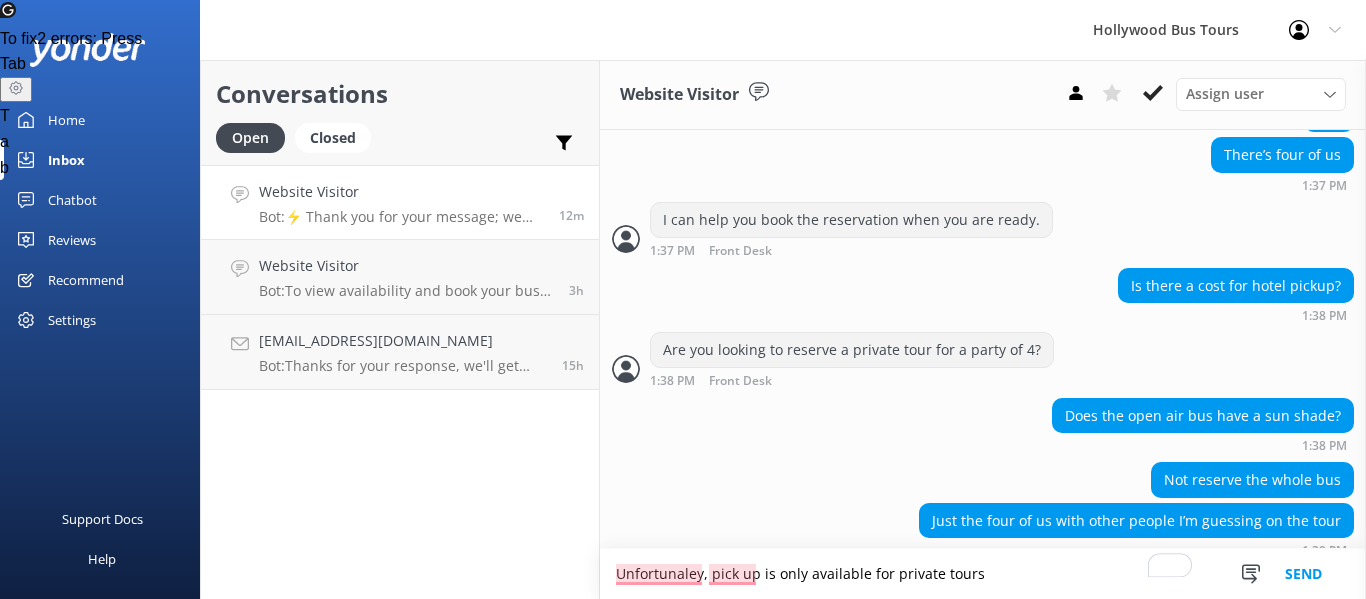 scroll, scrollTop: 2423, scrollLeft: 0, axis: vertical 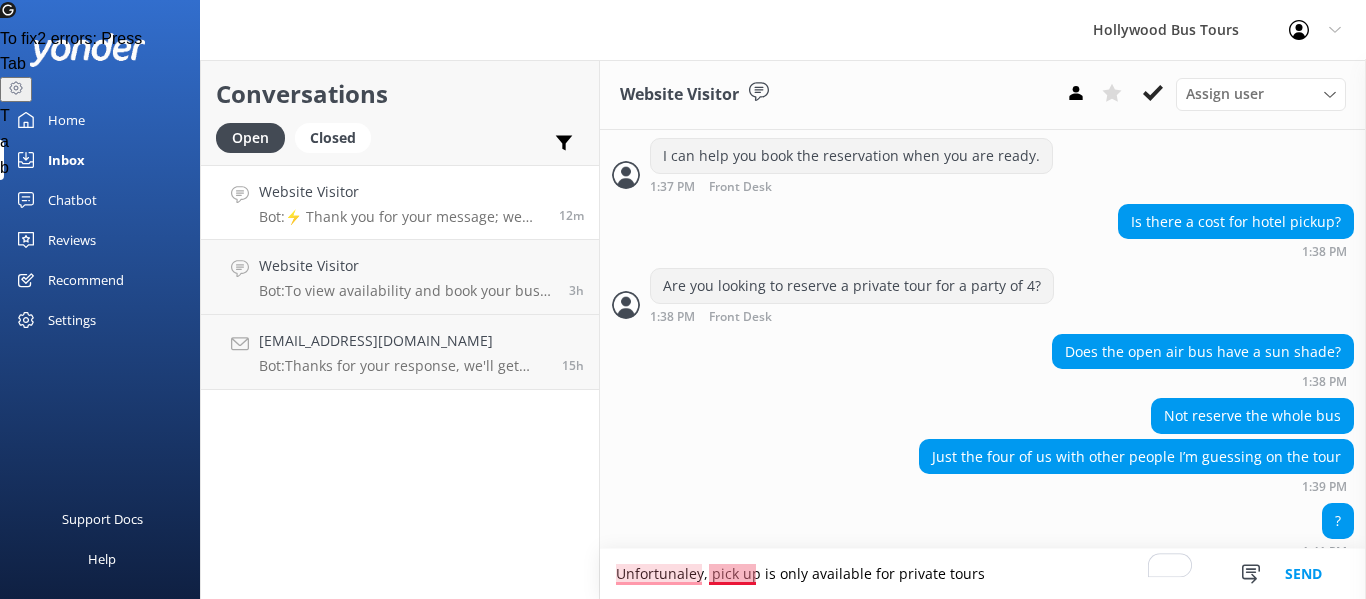 click on "Unfortunaley, pick up is only available for private tours" at bounding box center (983, 574) 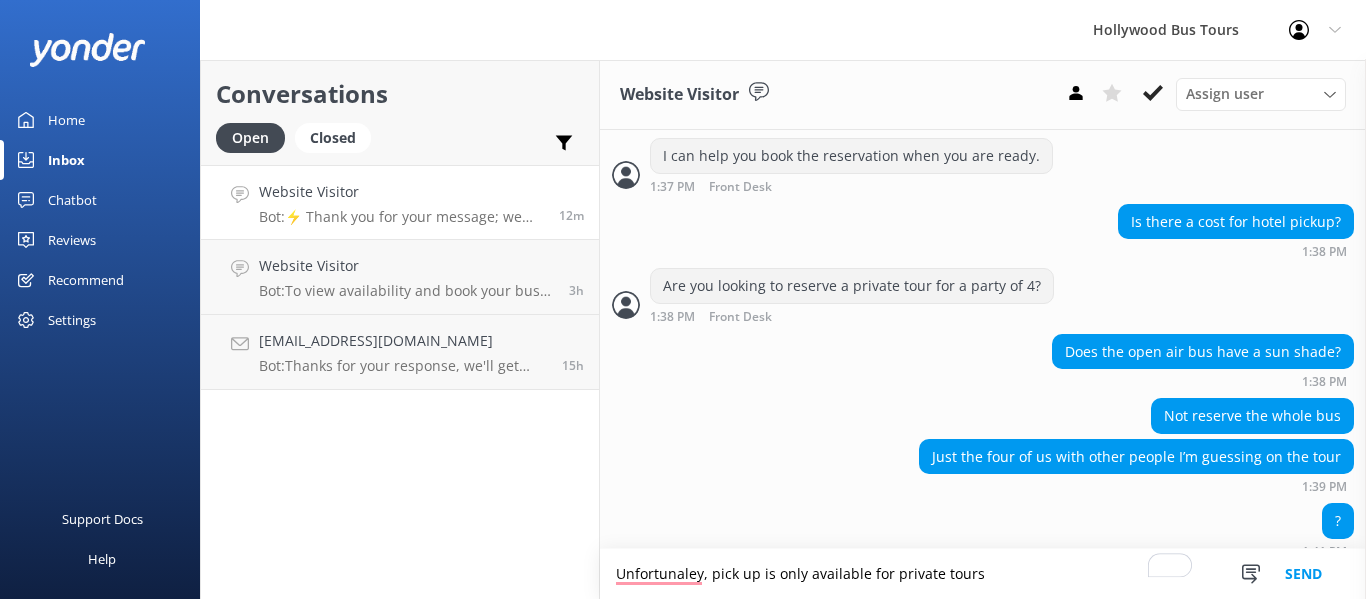 drag, startPoint x: 736, startPoint y: 575, endPoint x: 714, endPoint y: 482, distance: 95.566734 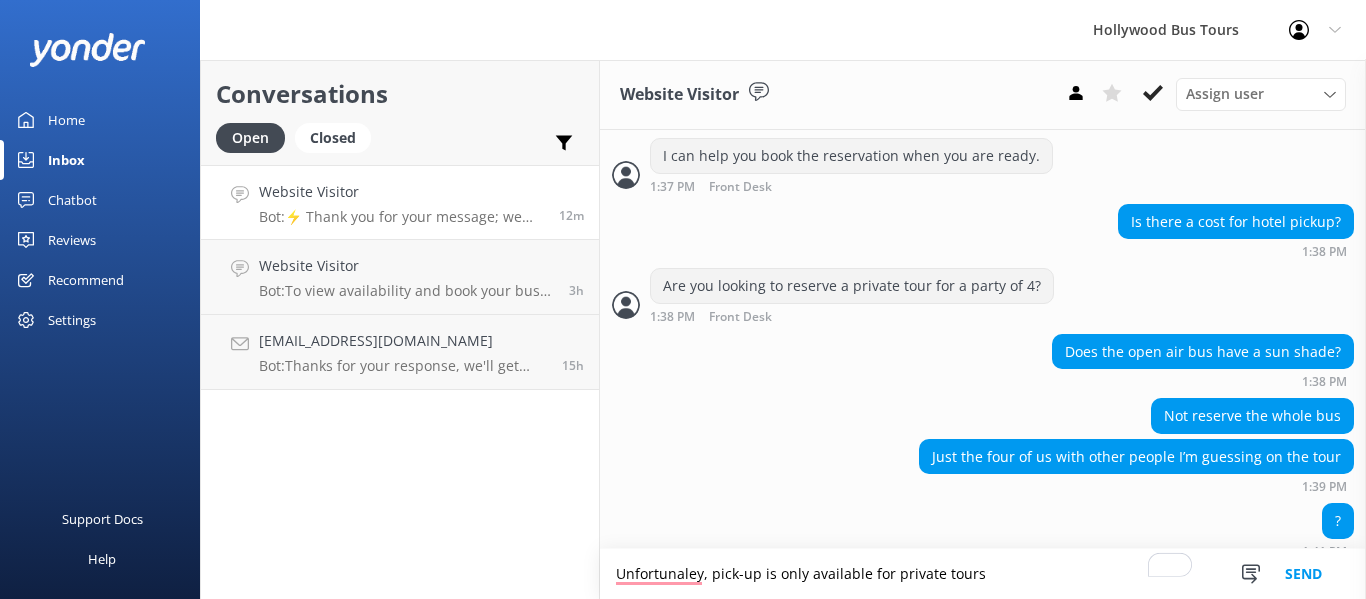 click on "?  1:41 PM" at bounding box center (983, 535) 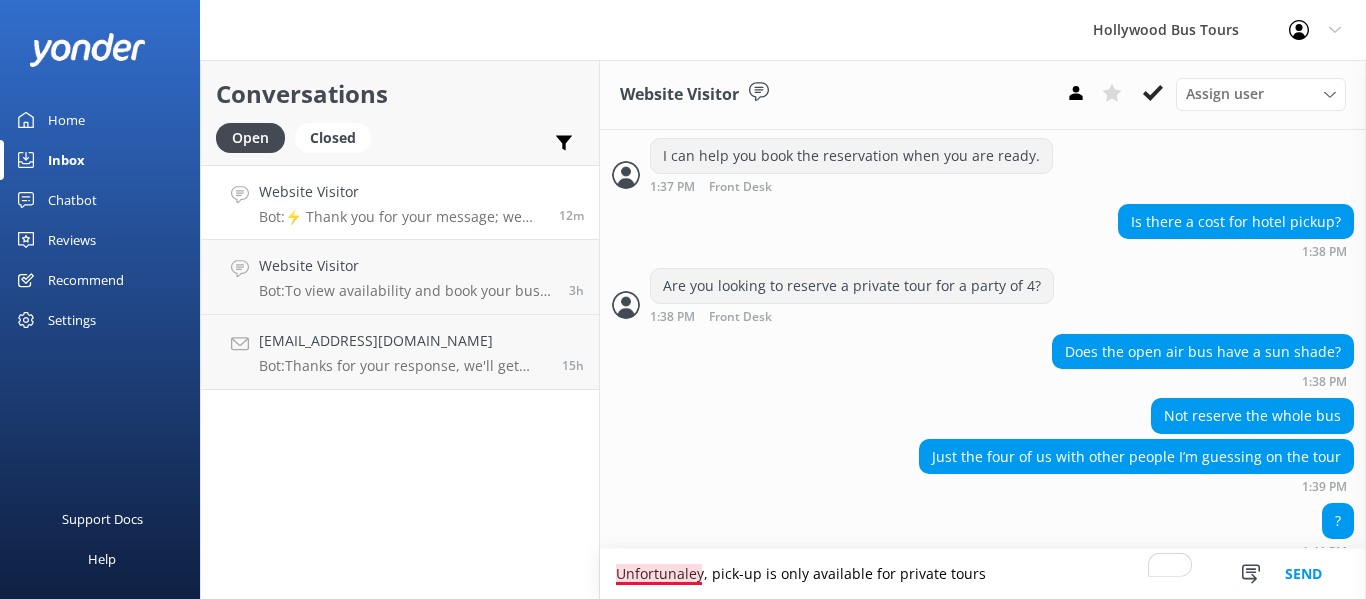click on "Unfortunaley, pick-up is only available for private tours" at bounding box center (983, 574) 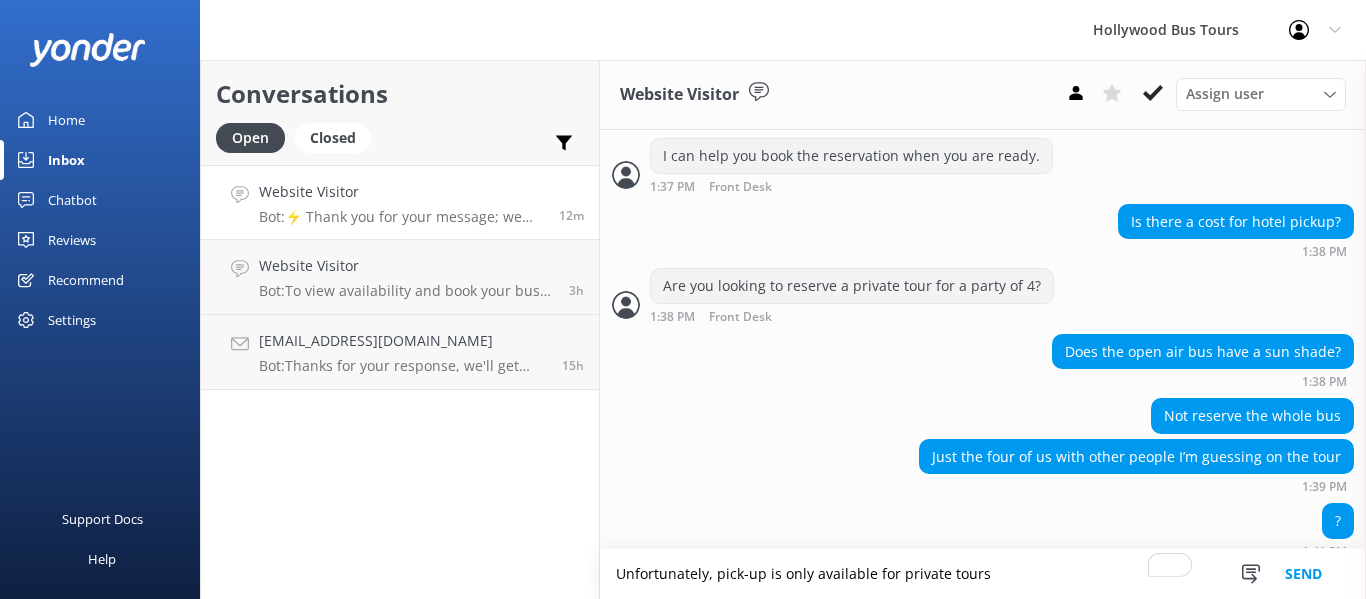 click on "Unfortunately, pick-up is only available for private tours" at bounding box center (983, 574) 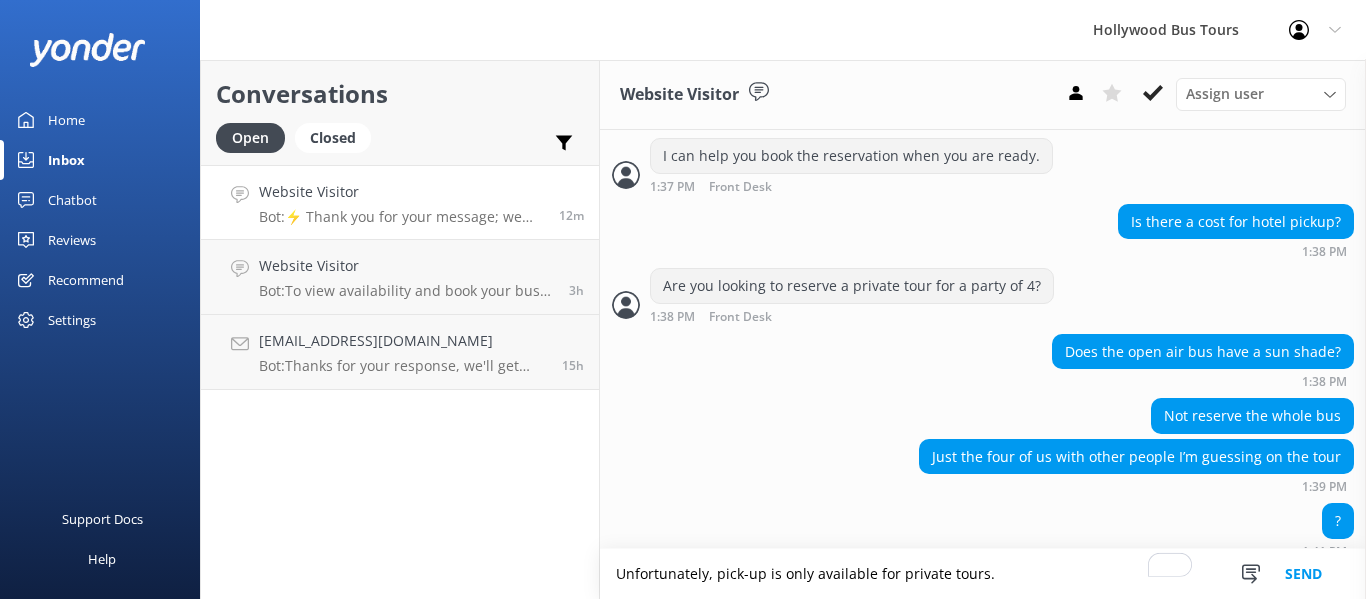 type on "Unfortunately, pick-up is only available for private tours." 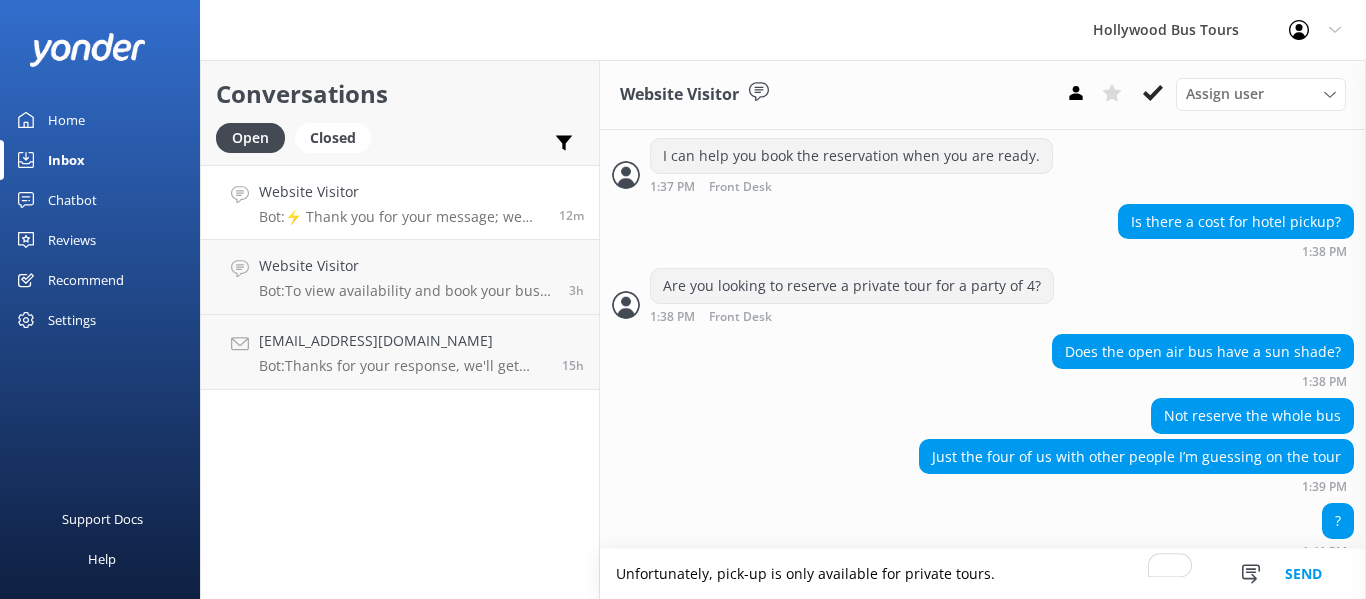 click on "Send" at bounding box center (1303, 574) 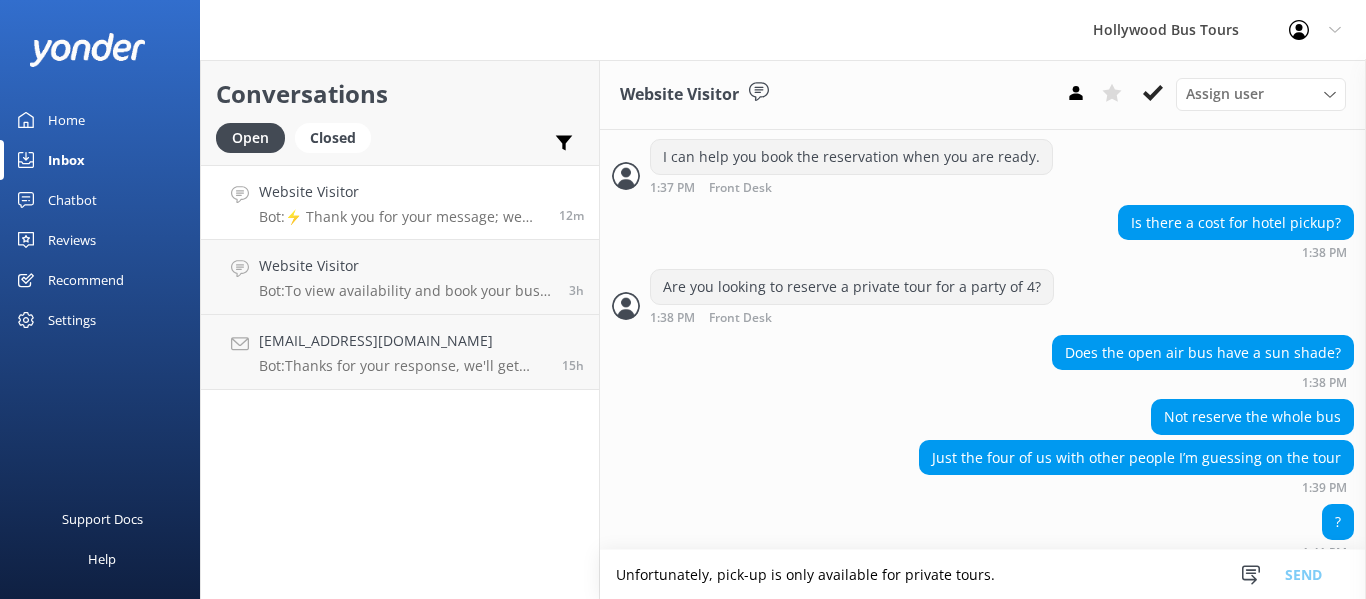click on "Unfortunately, pick-up is only available for private tours." at bounding box center (983, 574) 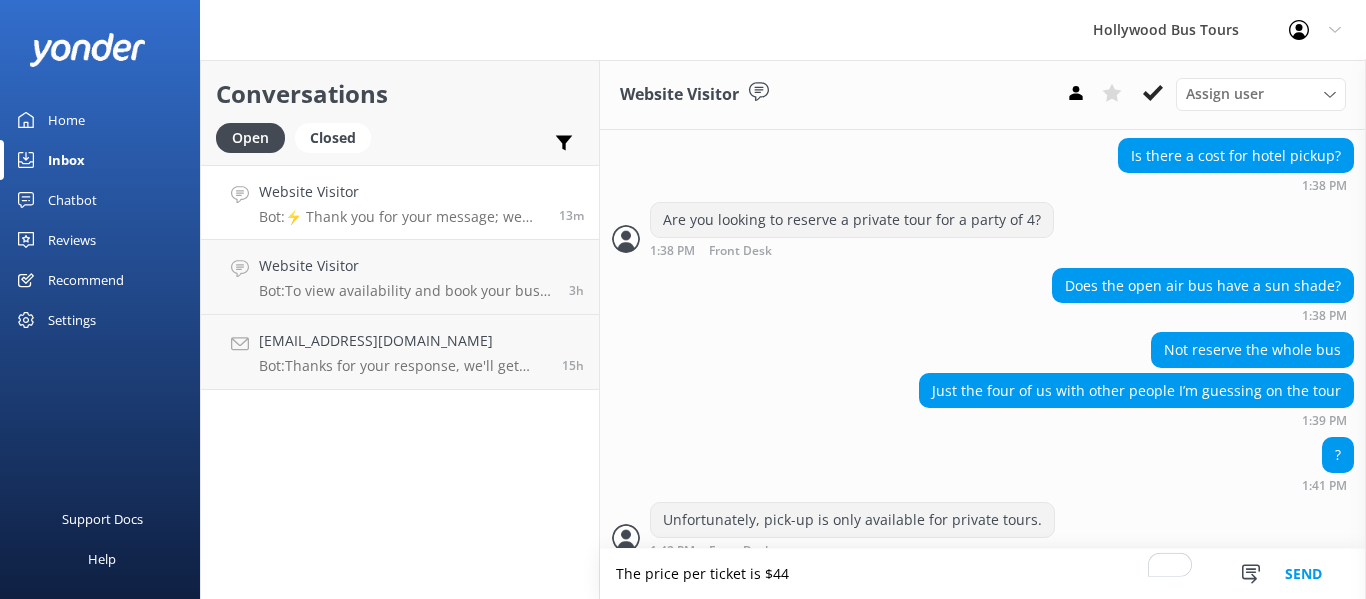 scroll, scrollTop: 2536, scrollLeft: 0, axis: vertical 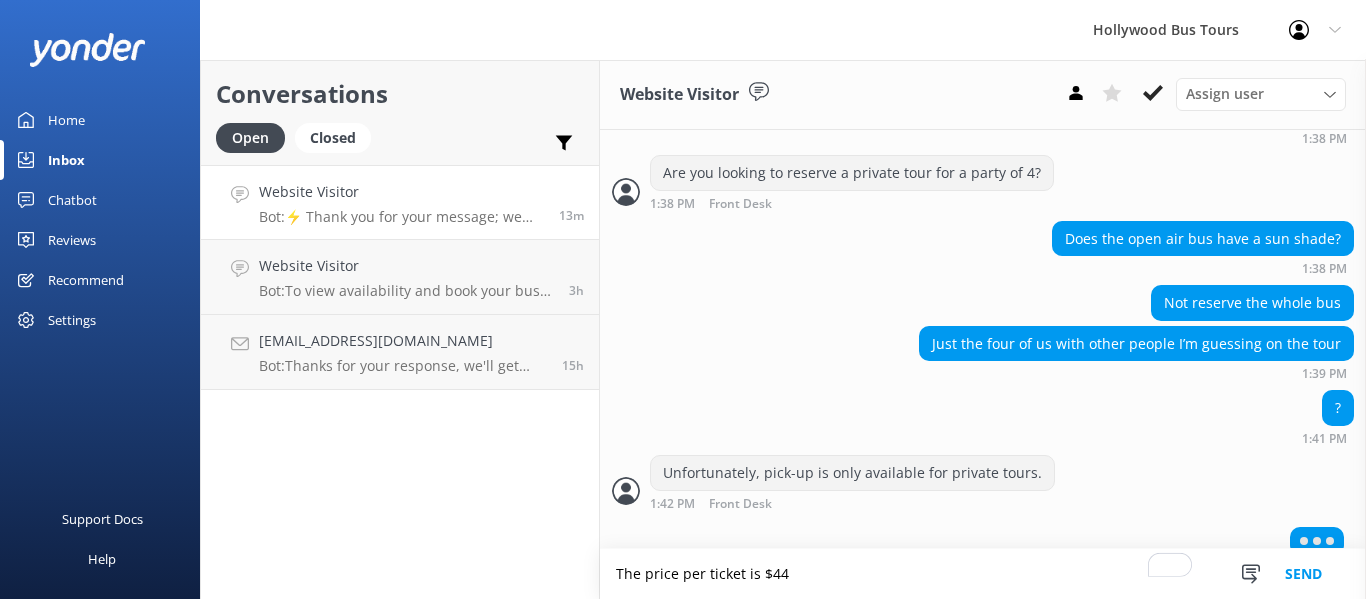 type on "The price per ticket is $44" 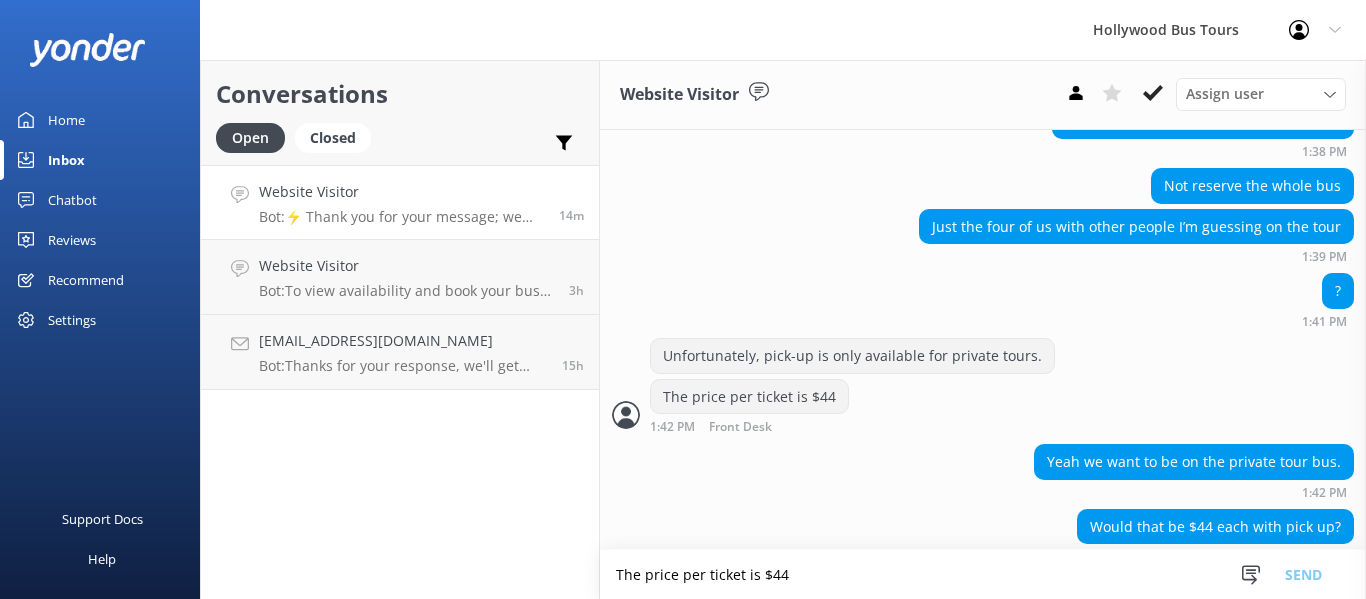 scroll, scrollTop: 2658, scrollLeft: 0, axis: vertical 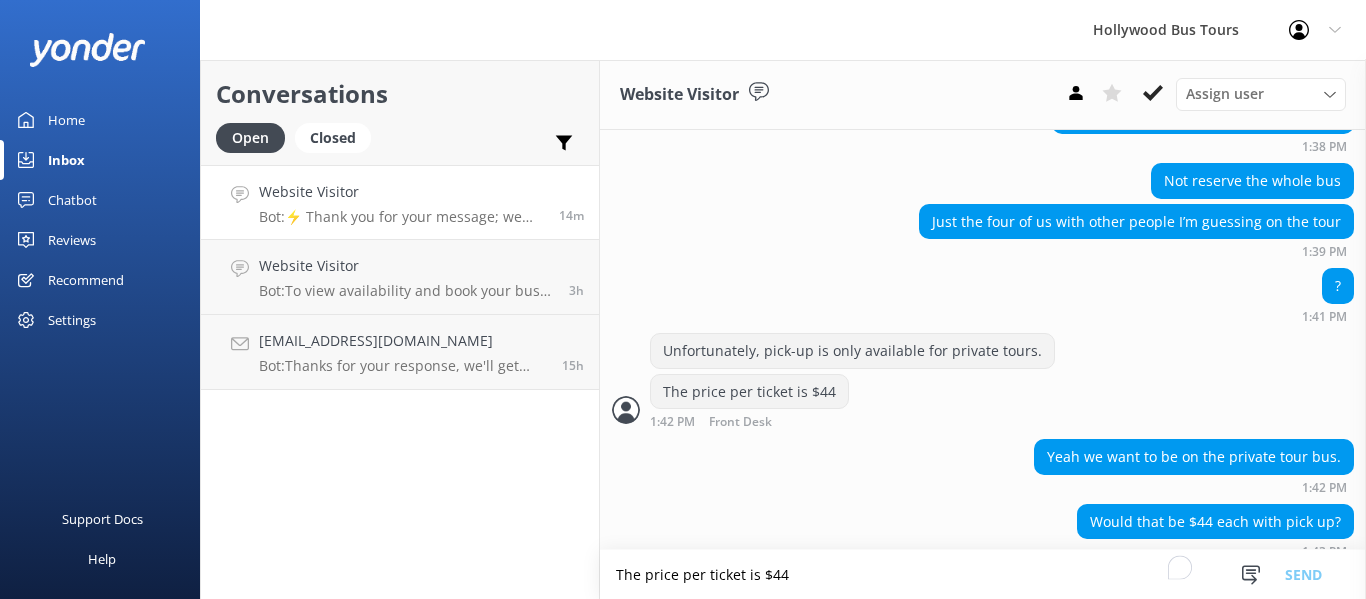 click on "The price per ticket is $44" at bounding box center (983, 574) 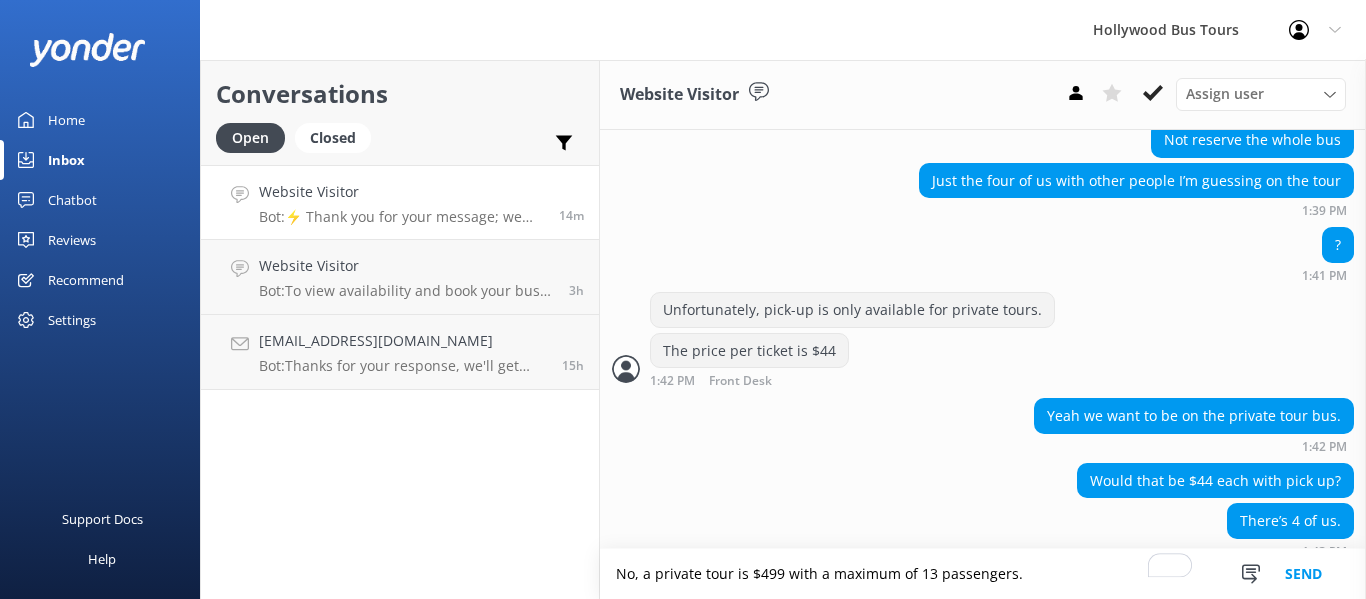 scroll, scrollTop: 2746, scrollLeft: 0, axis: vertical 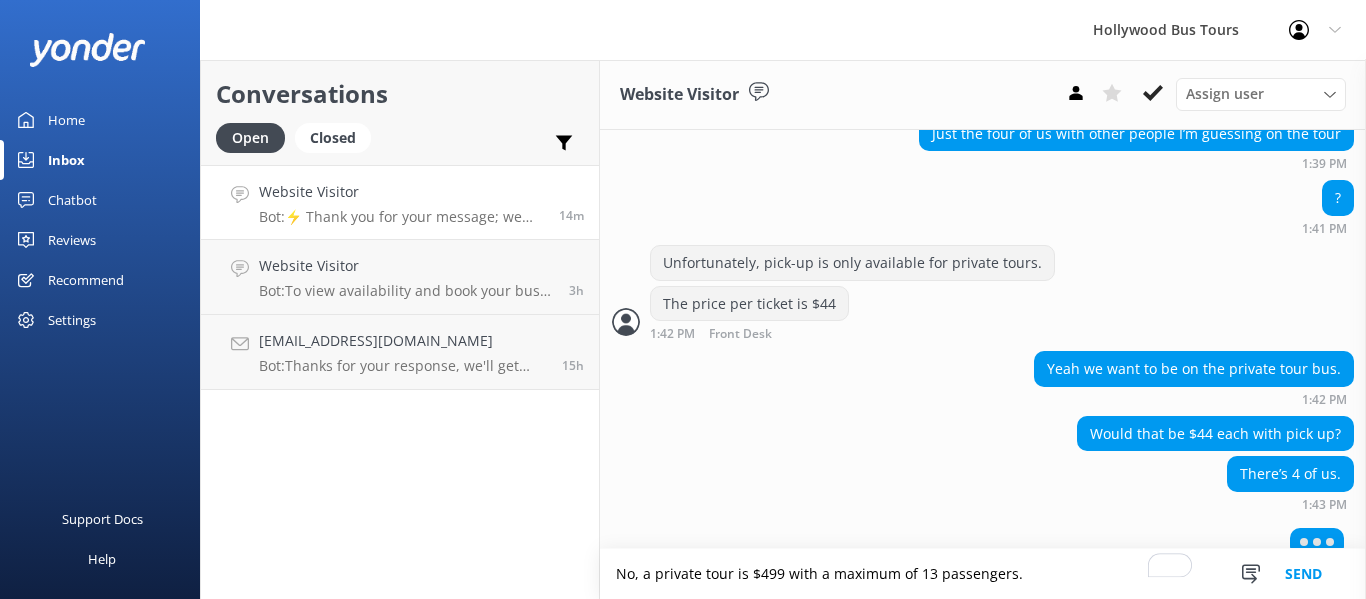 type on "No, a private tour is $499 with a maximum of 13 passengers." 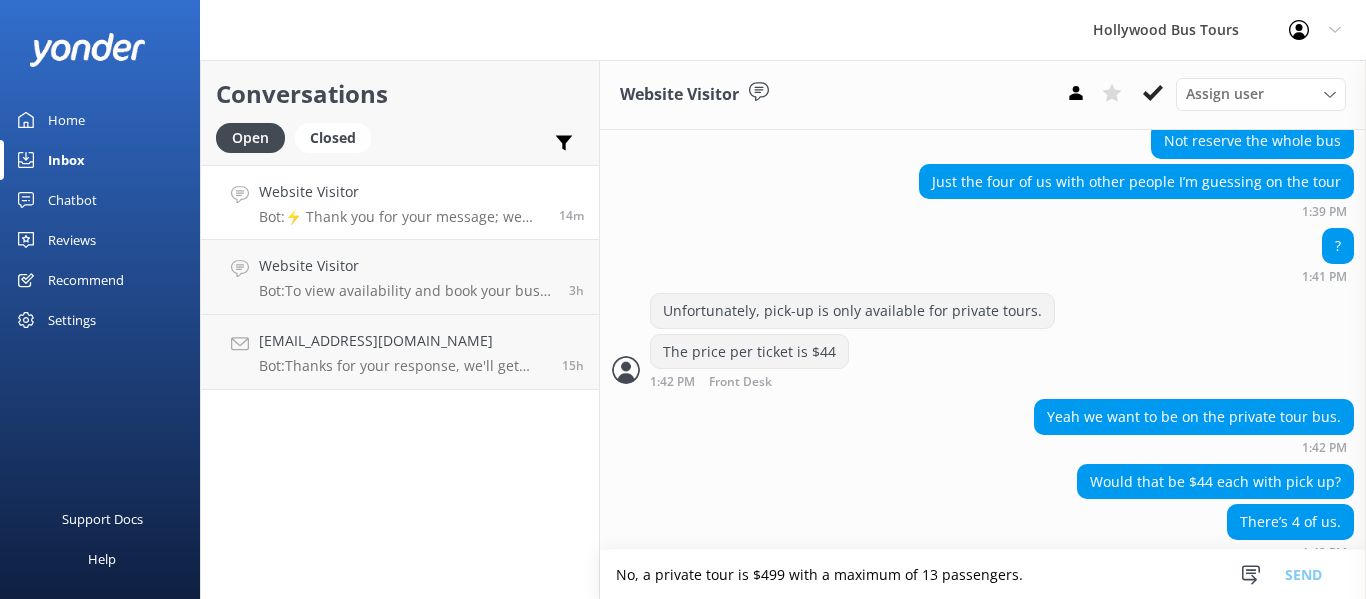 click on "No, a private tour is $499 with a maximum of 13 passengers." at bounding box center (983, 574) 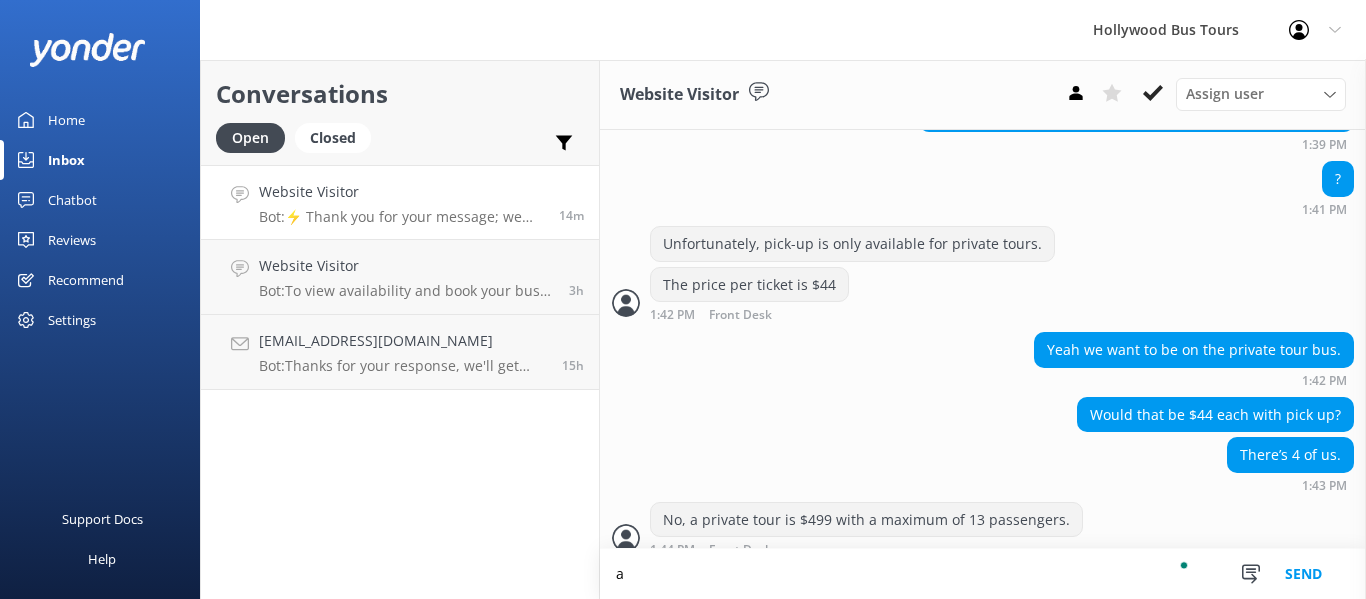 type on "a" 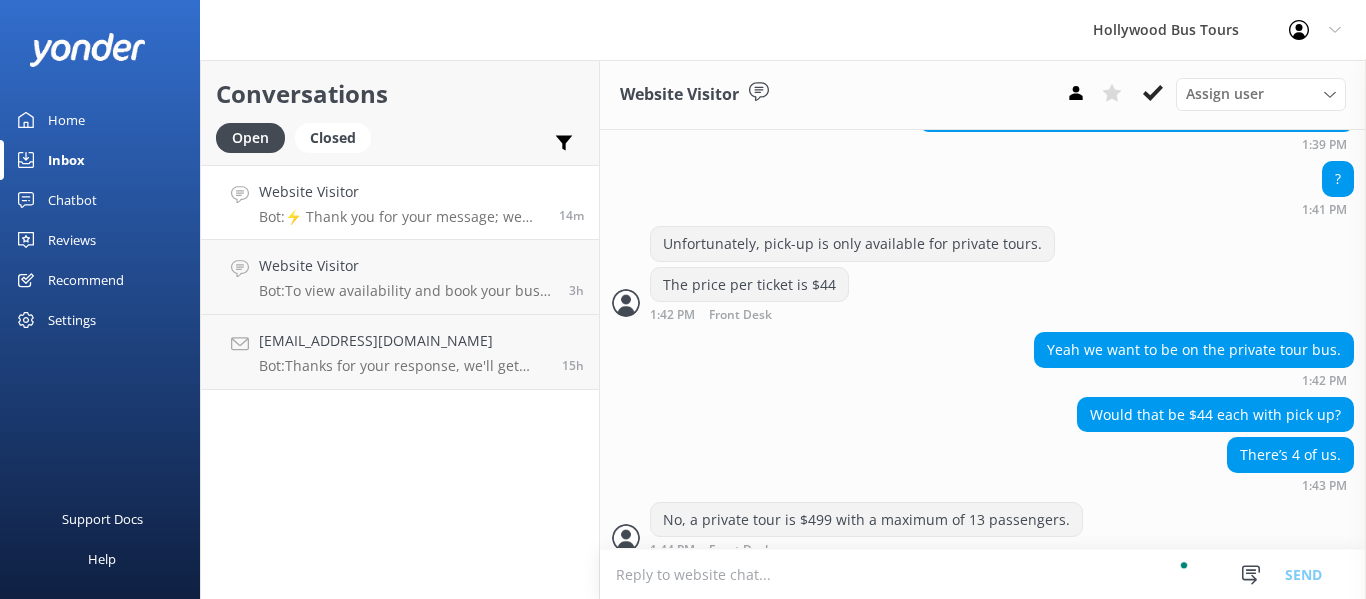 scroll, scrollTop: 2764, scrollLeft: 0, axis: vertical 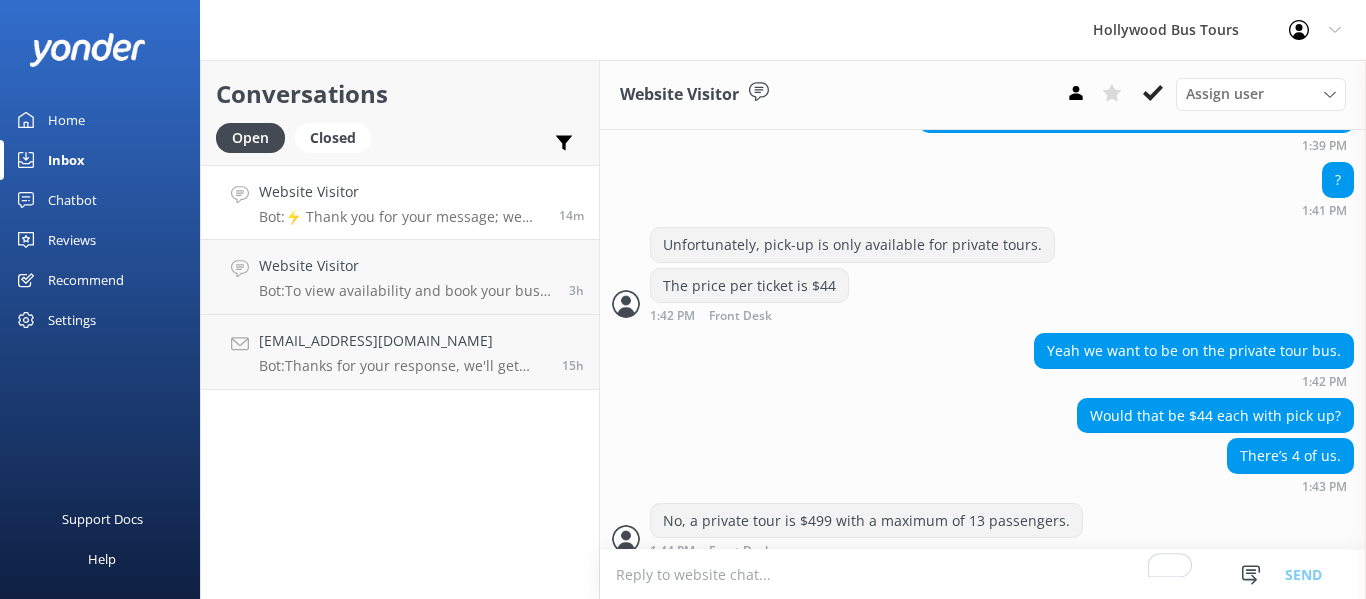 type on "P" 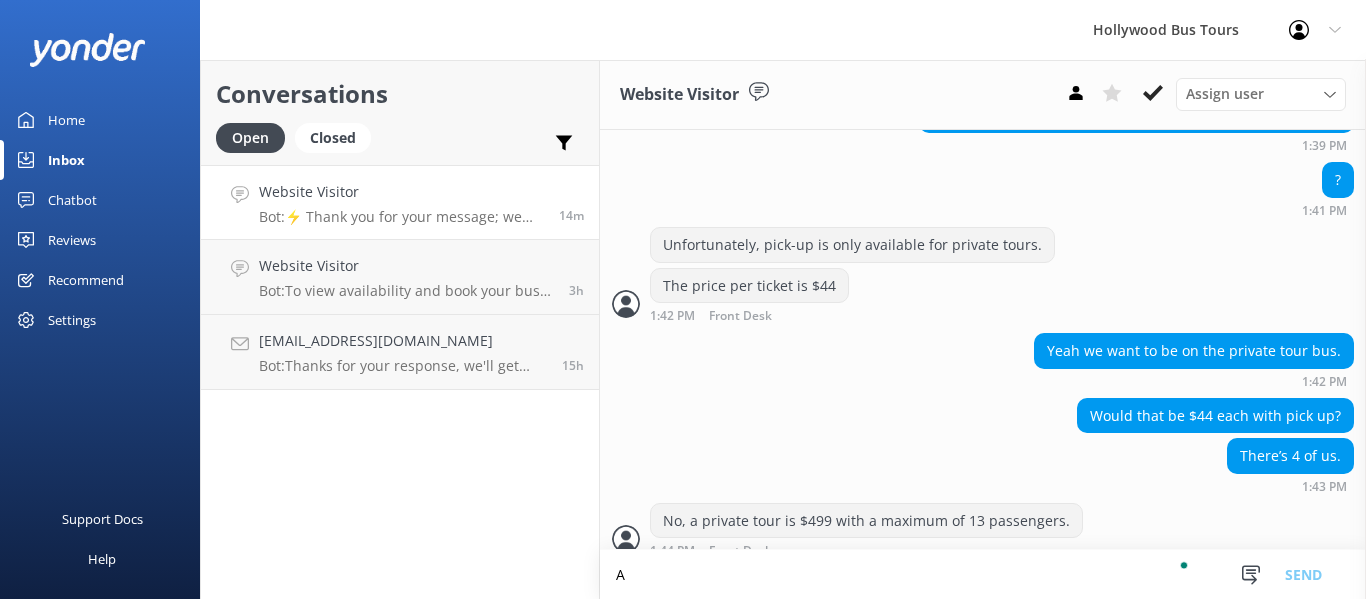 scroll, scrollTop: 2765, scrollLeft: 0, axis: vertical 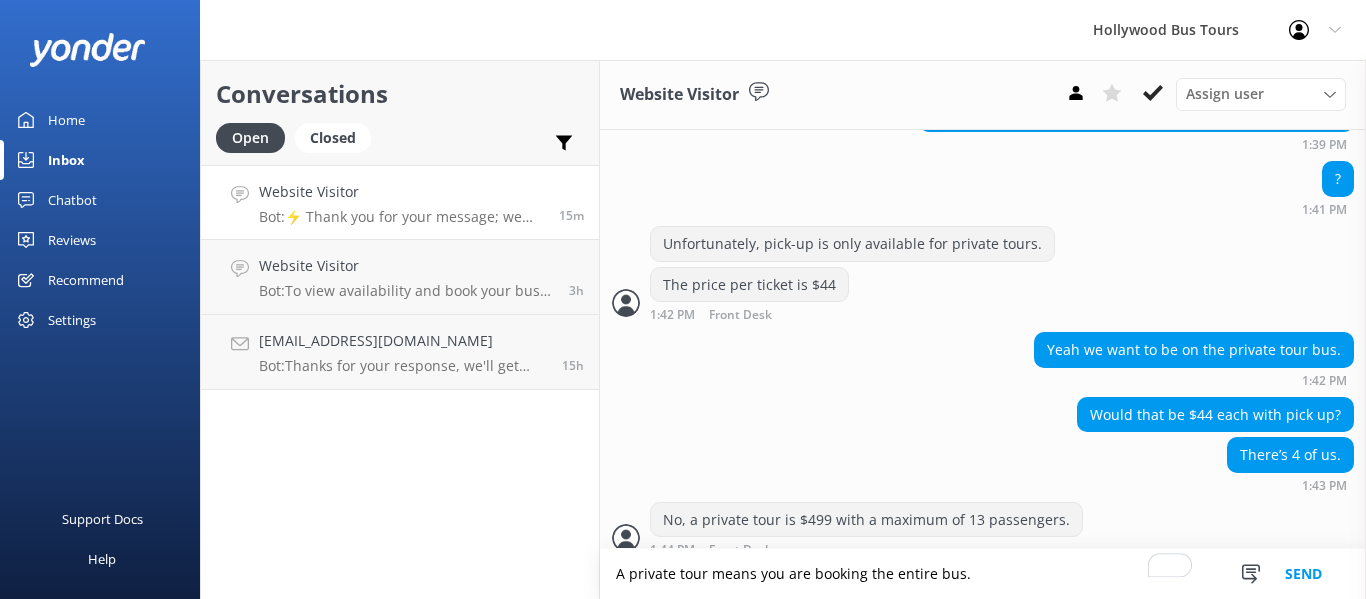 type on "A private tour means you are booking the entire bus." 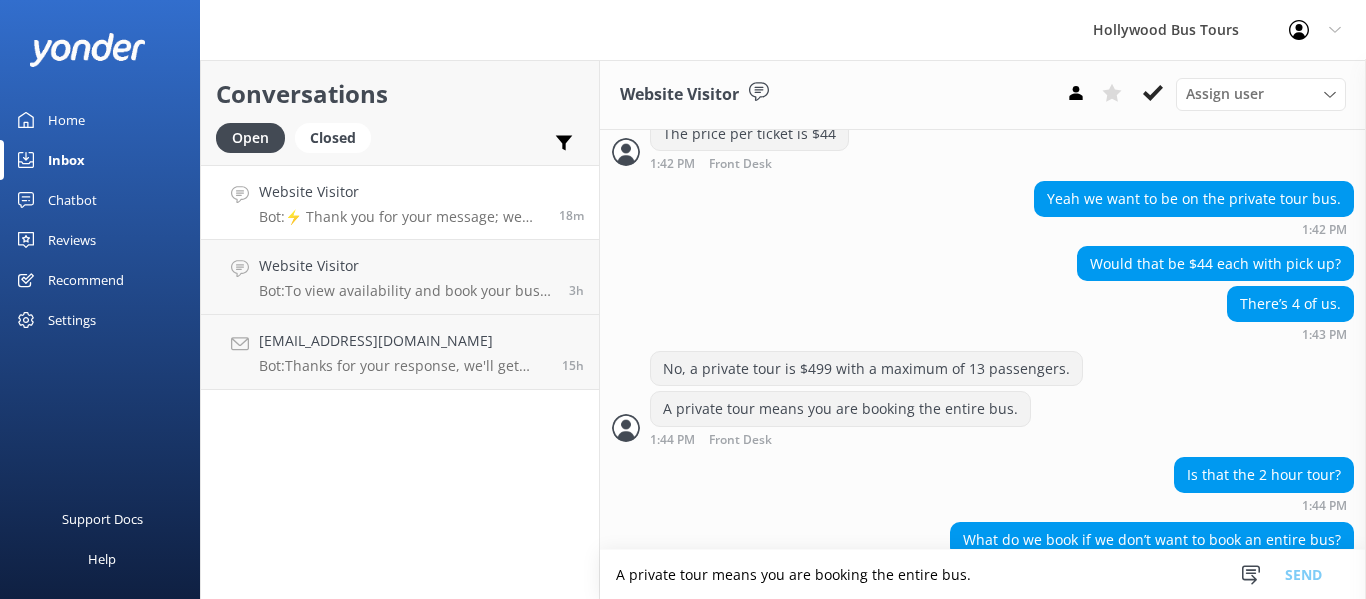 scroll, scrollTop: 3039, scrollLeft: 0, axis: vertical 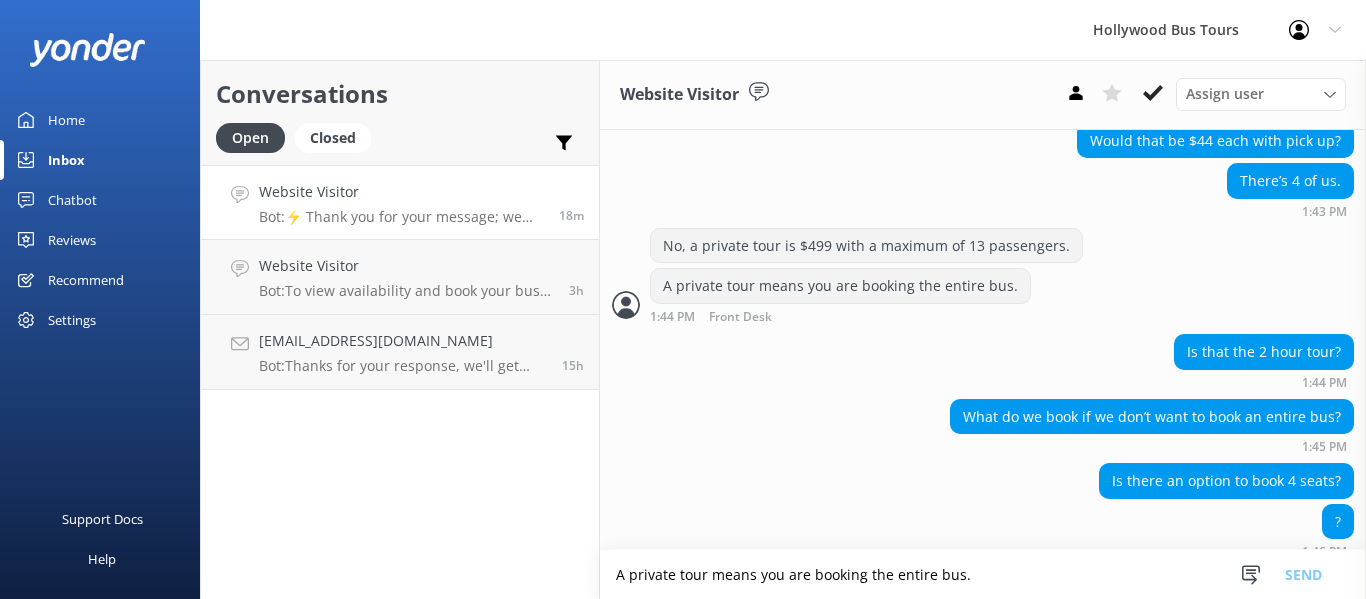 click on "A private tour means you are booking the entire bus." at bounding box center (983, 574) 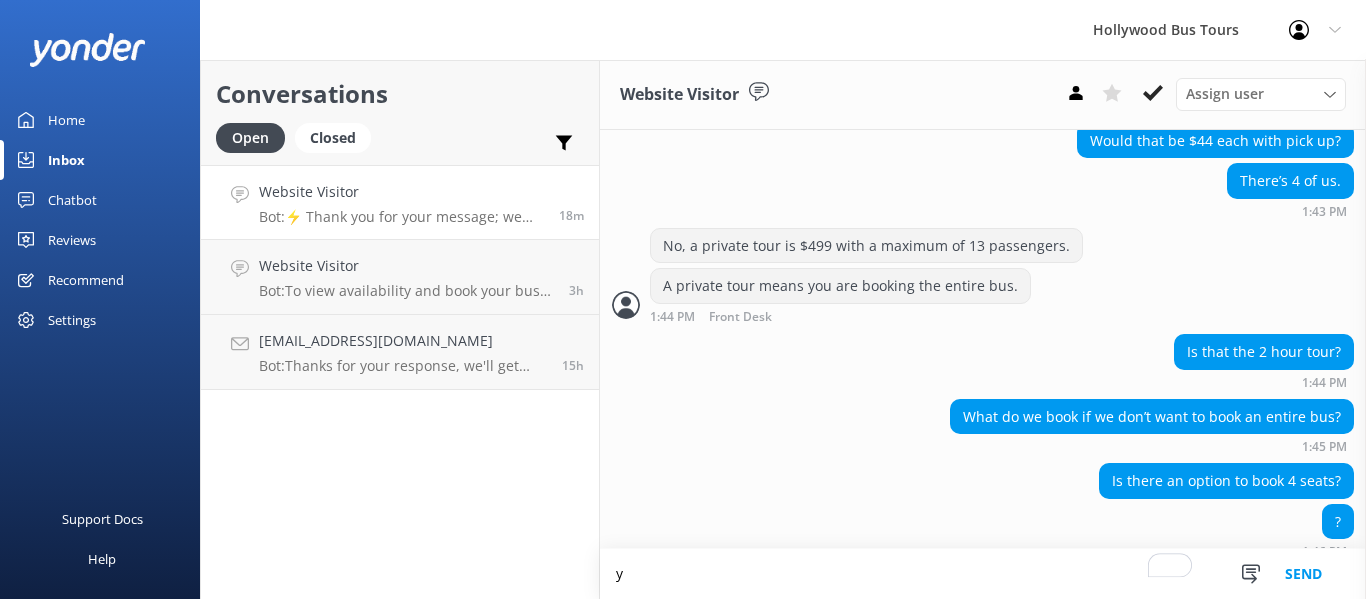 scroll, scrollTop: 3040, scrollLeft: 0, axis: vertical 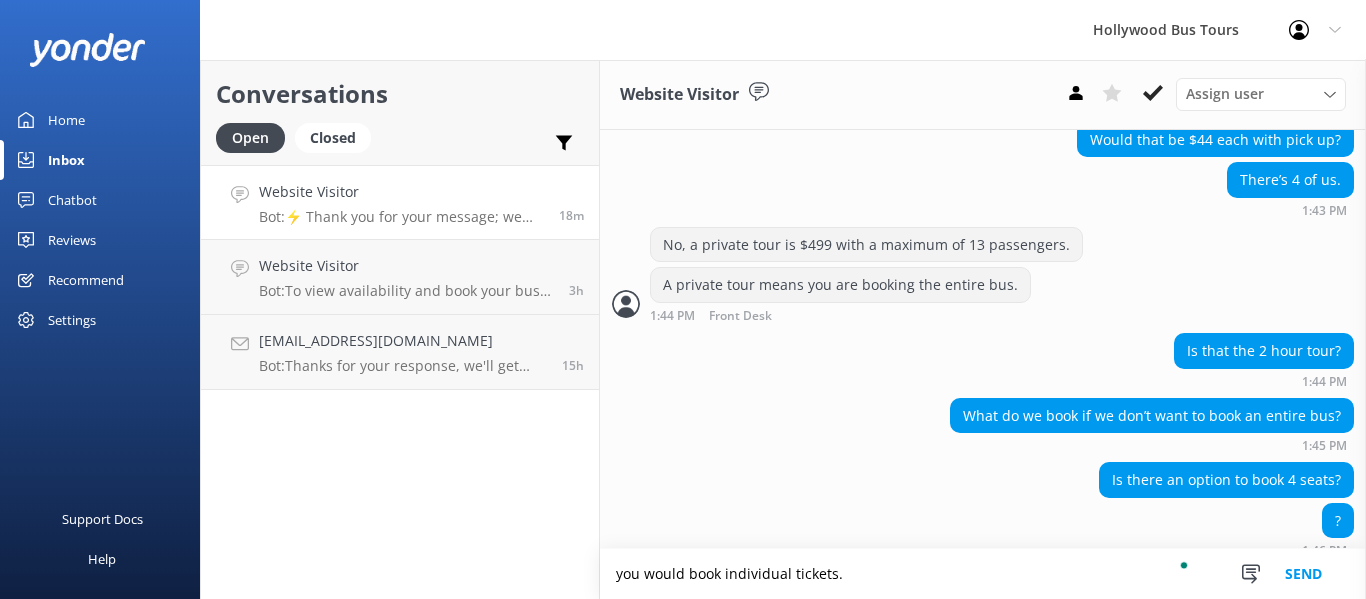 type on "you would book individual tickets." 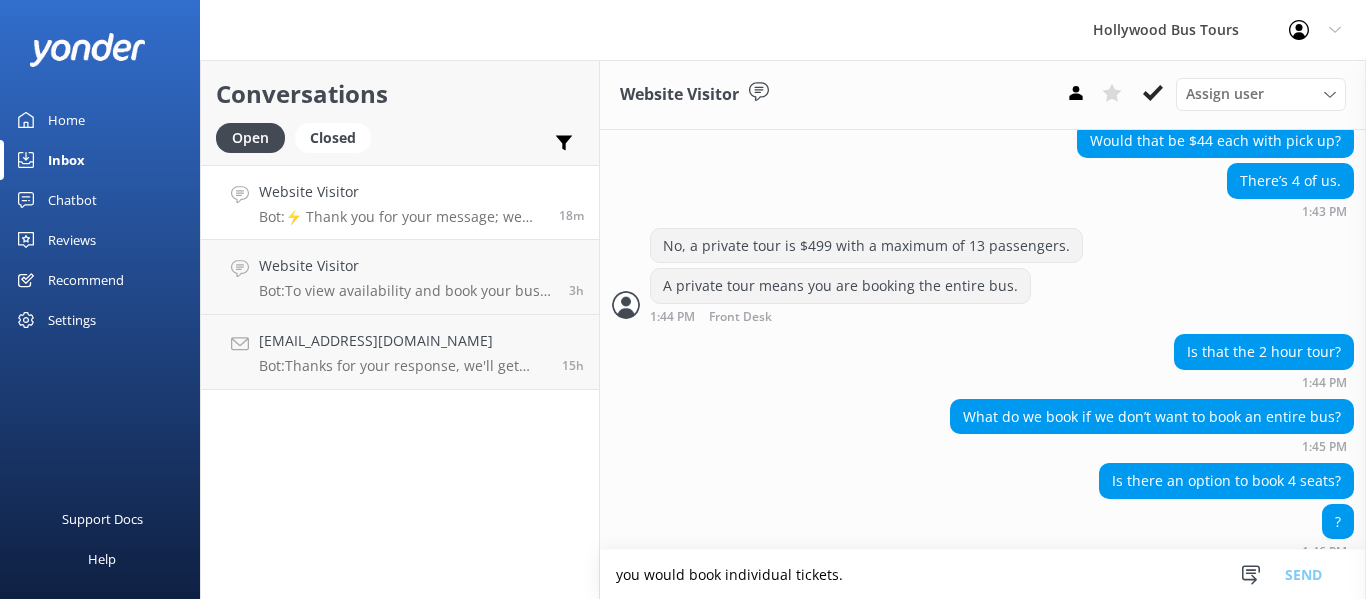 scroll, scrollTop: 3103, scrollLeft: 0, axis: vertical 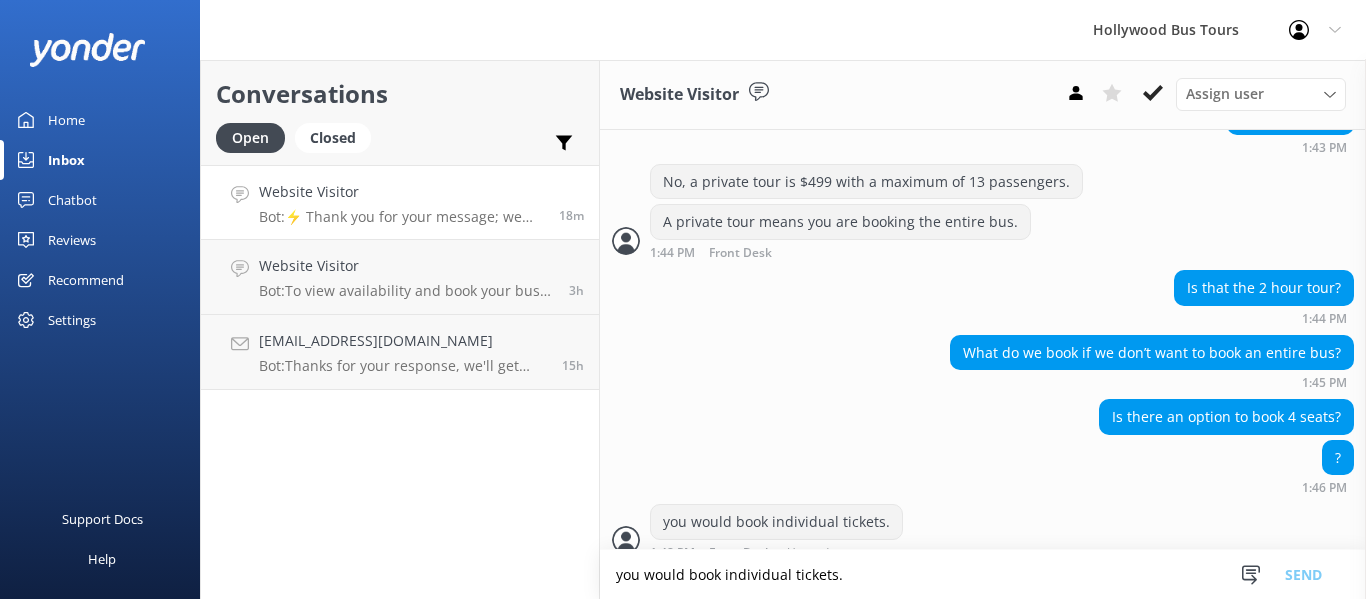 click on "you would book individual tickets." at bounding box center [983, 574] 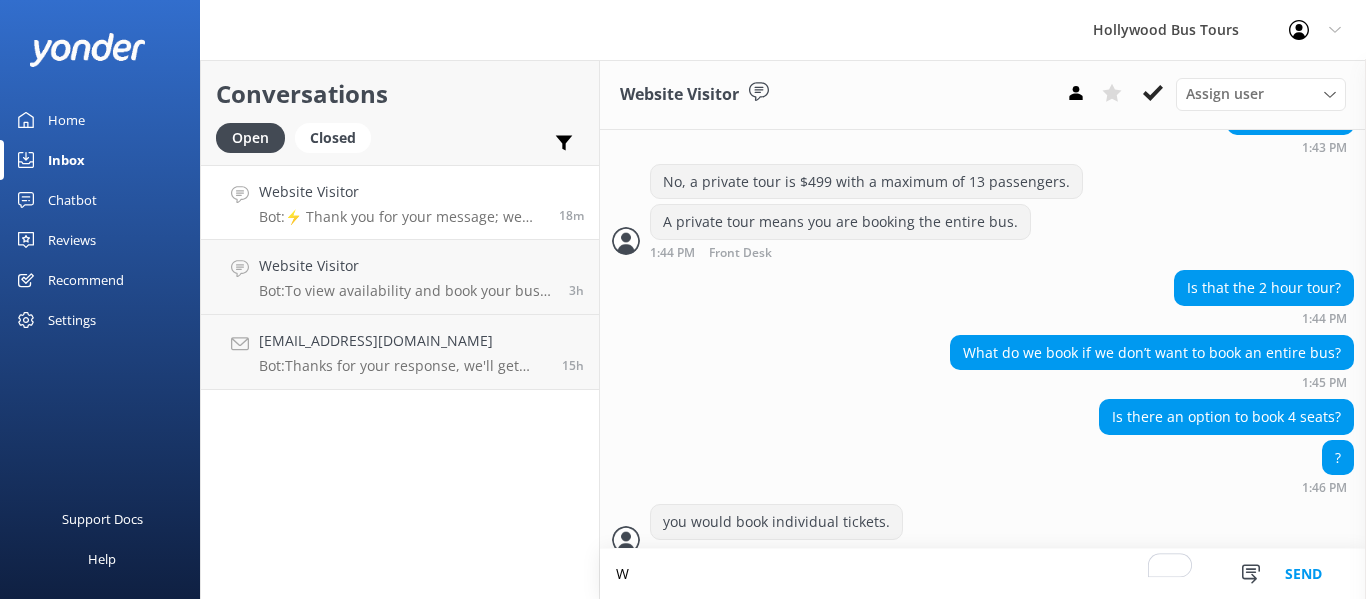 scroll, scrollTop: 3104, scrollLeft: 0, axis: vertical 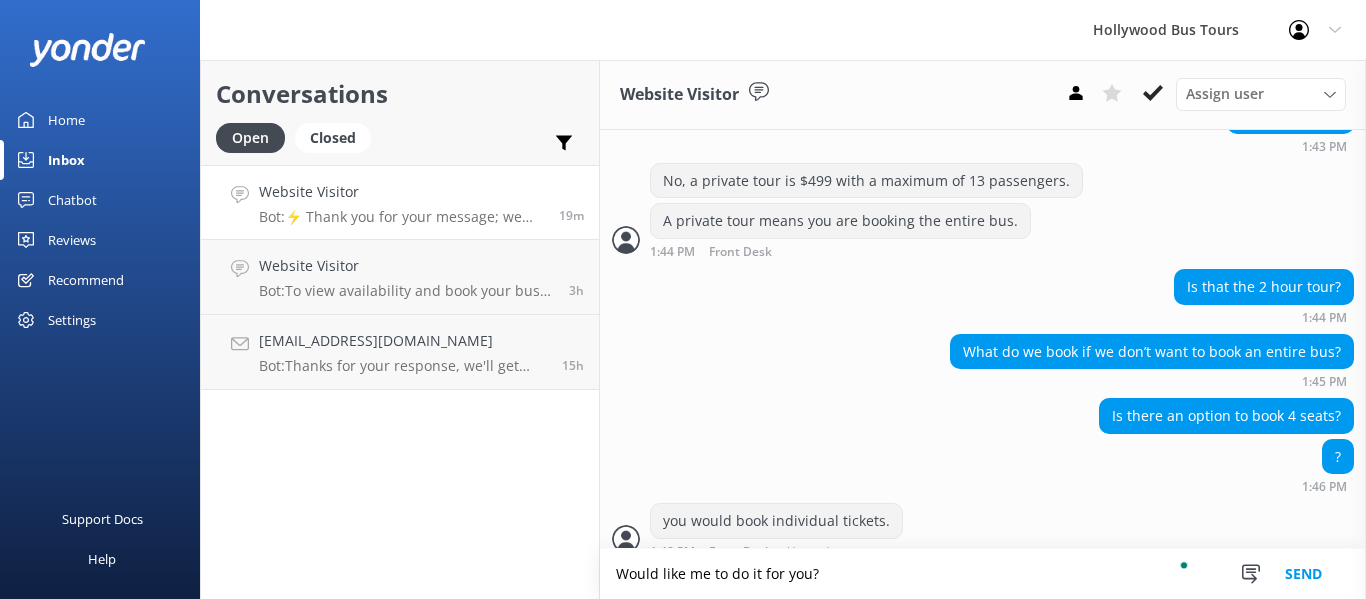 type on "Would like me to do it for you?" 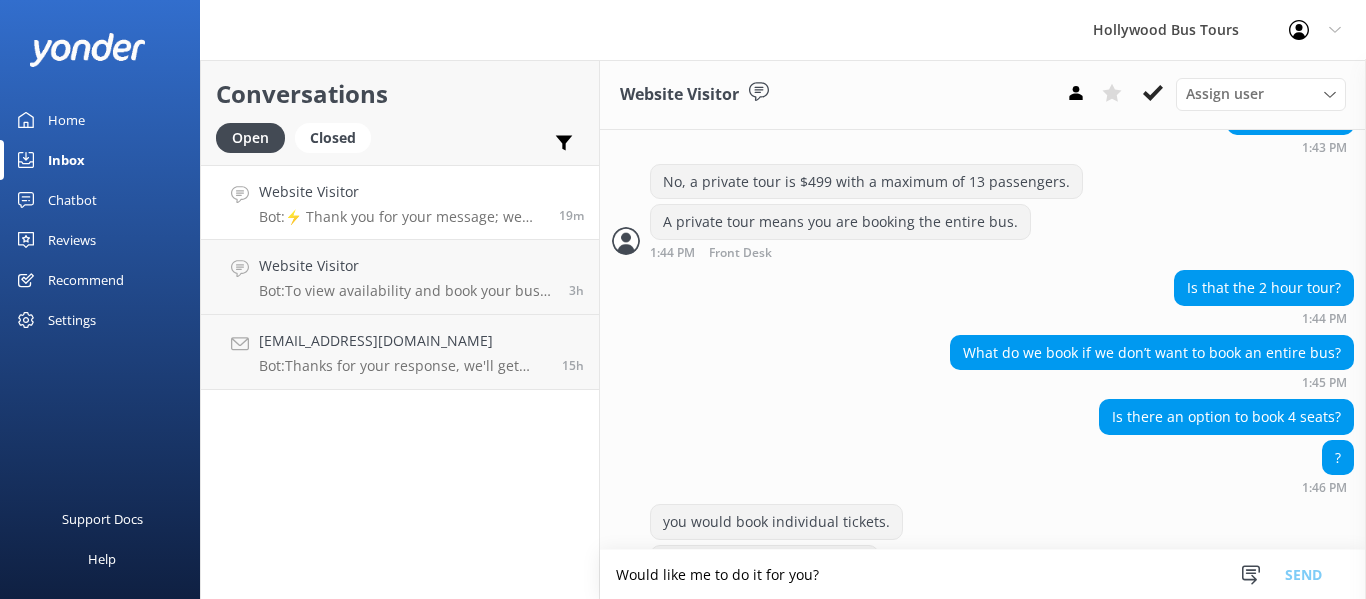 scroll, scrollTop: 3144, scrollLeft: 0, axis: vertical 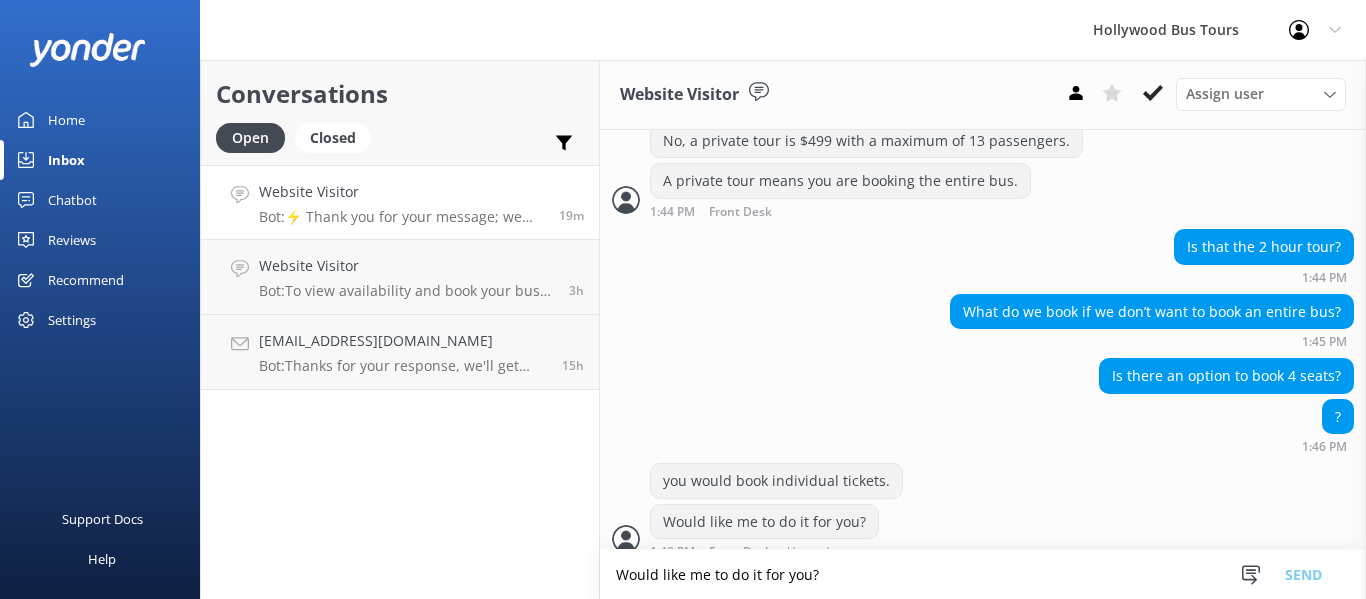 click on "Would like me to do it for you?" at bounding box center [983, 574] 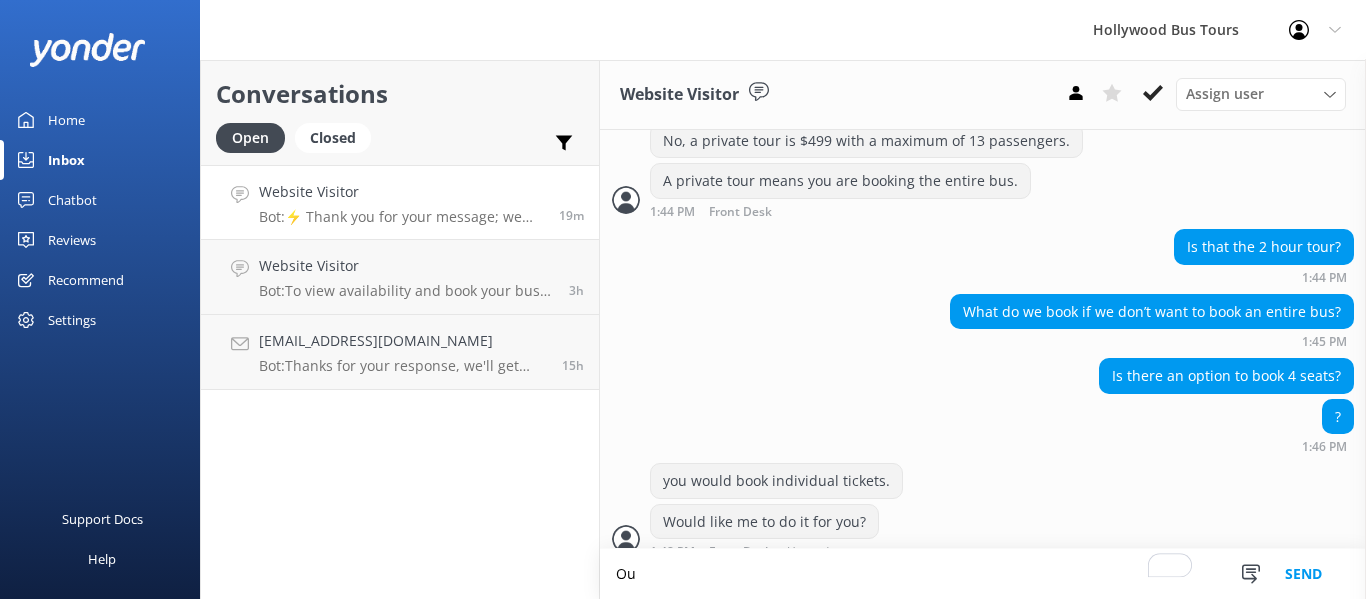 scroll, scrollTop: 3145, scrollLeft: 0, axis: vertical 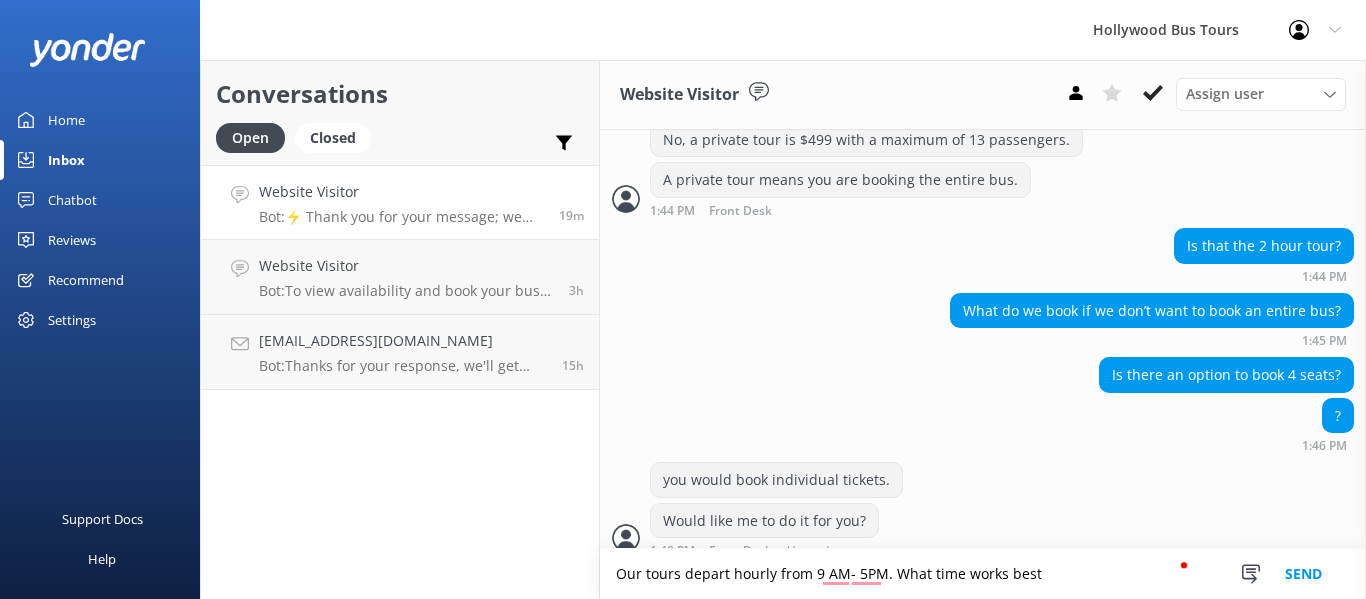type on "Our tours depart hourly from 9 AM- 5PM. What time works best f" 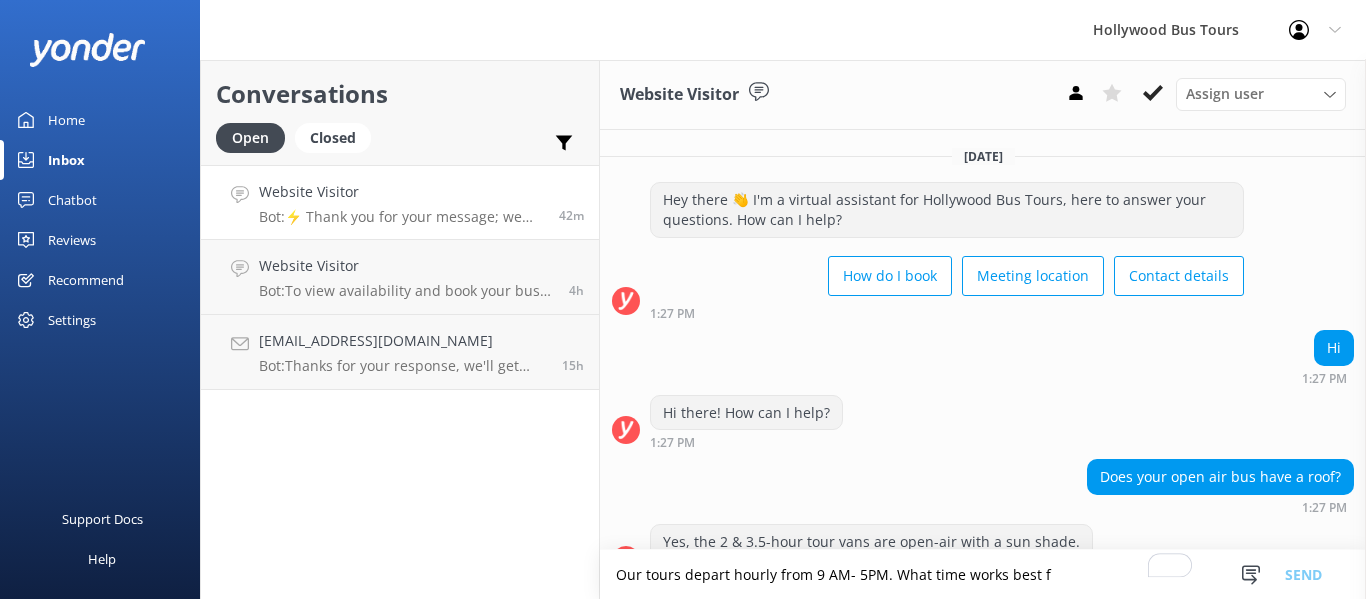 scroll, scrollTop: 0, scrollLeft: 0, axis: both 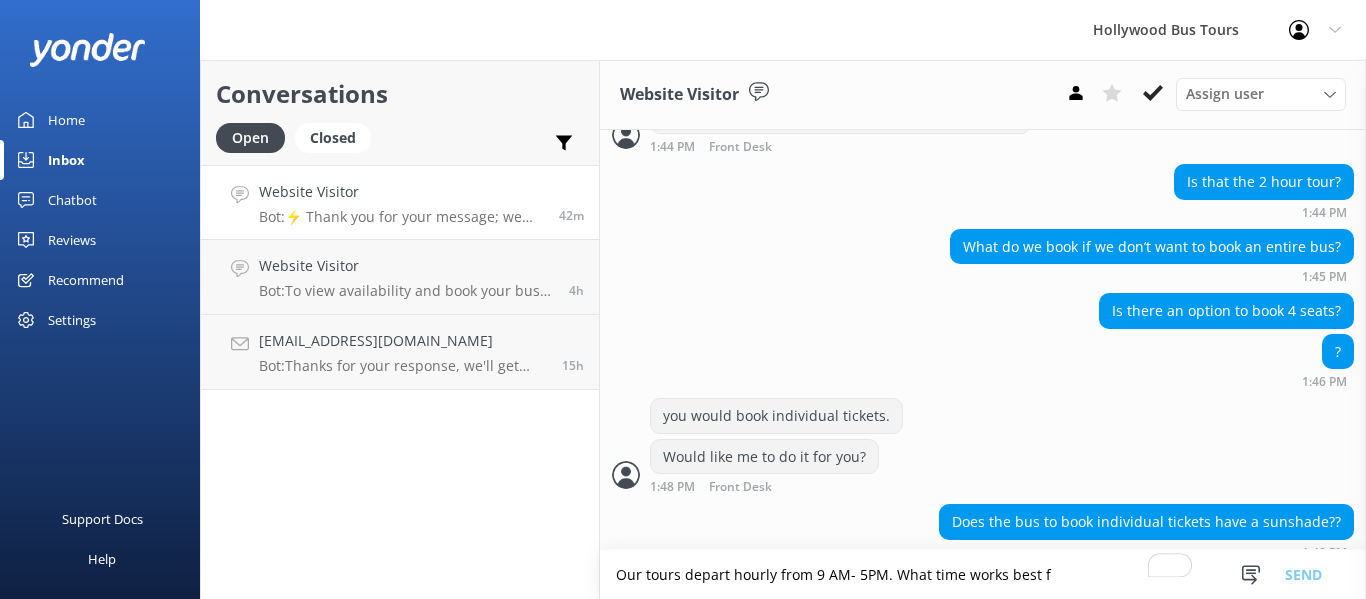 click on "Our tours depart hourly from 9 AM- 5PM. What time works best f" at bounding box center (983, 574) 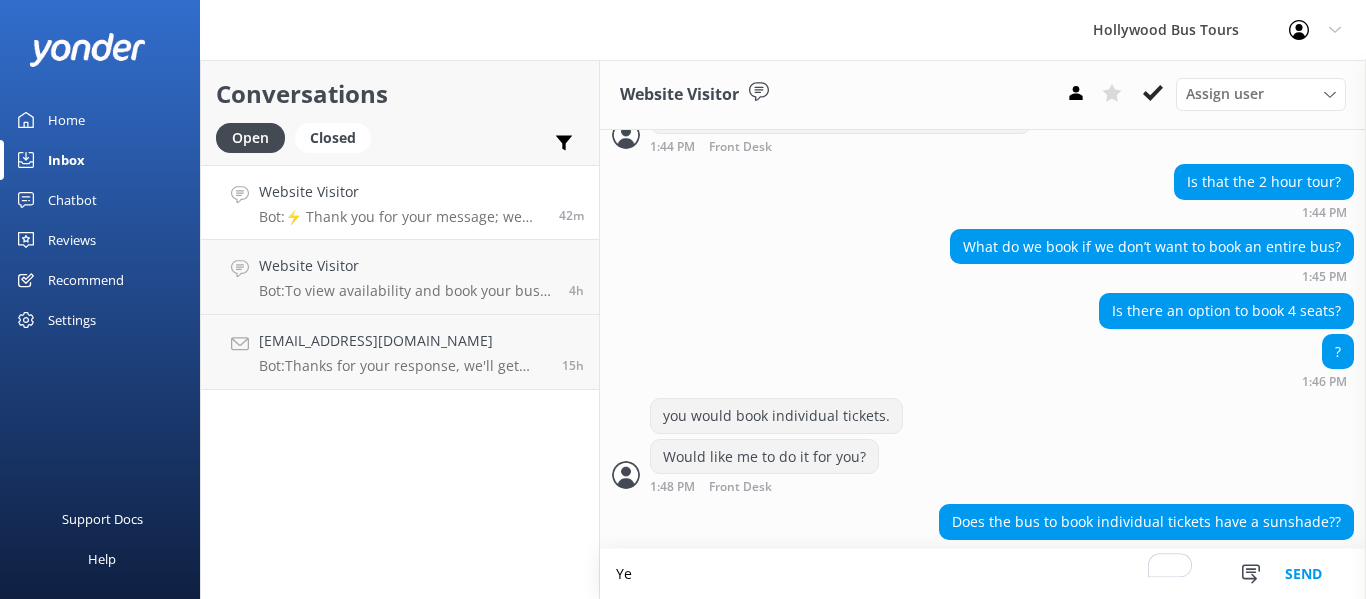 scroll, scrollTop: 3210, scrollLeft: 0, axis: vertical 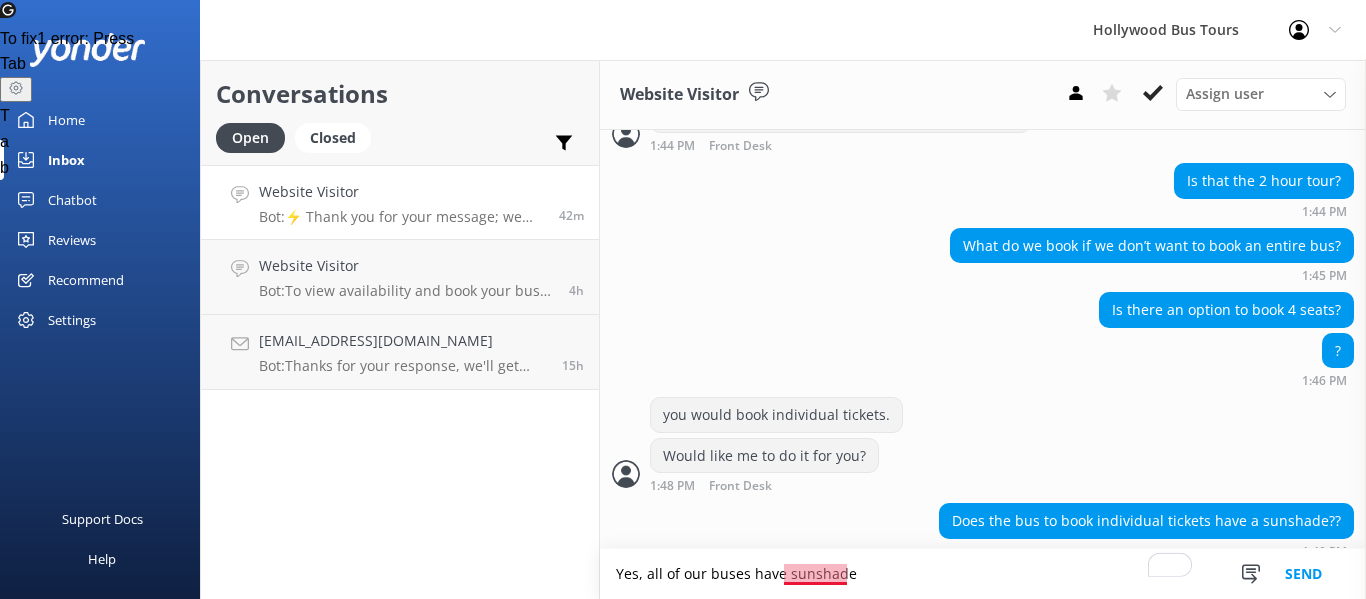 click on "Yes, all of our buses have sunshade" at bounding box center (983, 574) 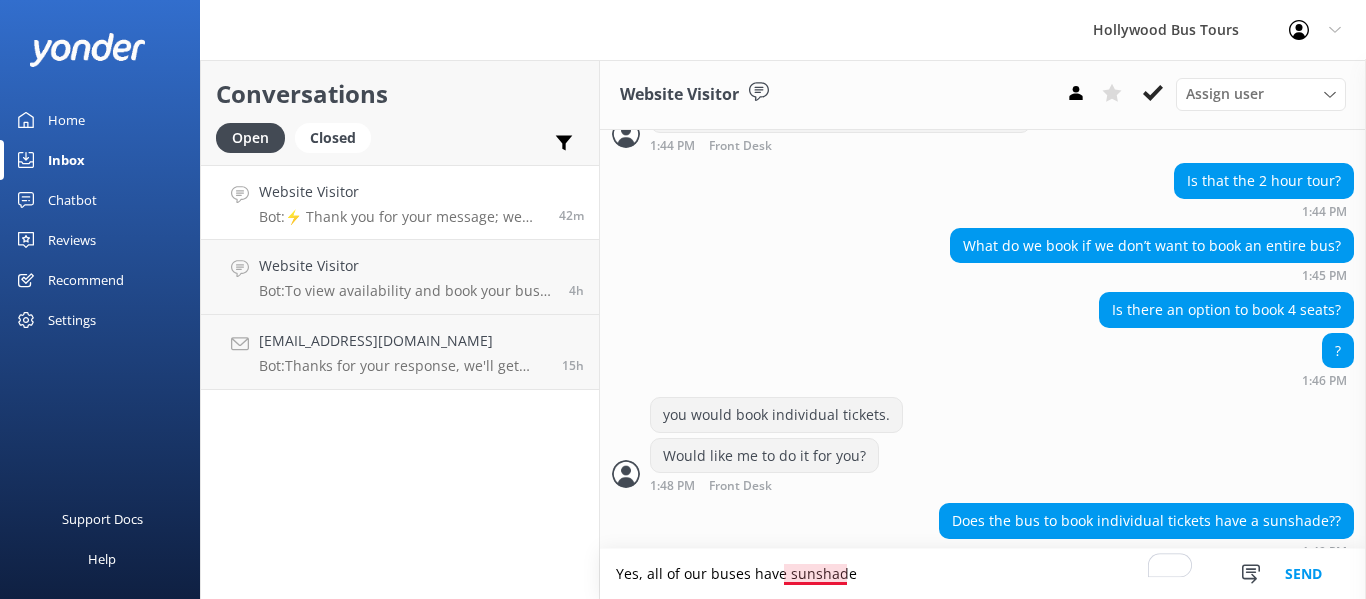 click on "Yes, all of our buses have sunshade" at bounding box center [983, 574] 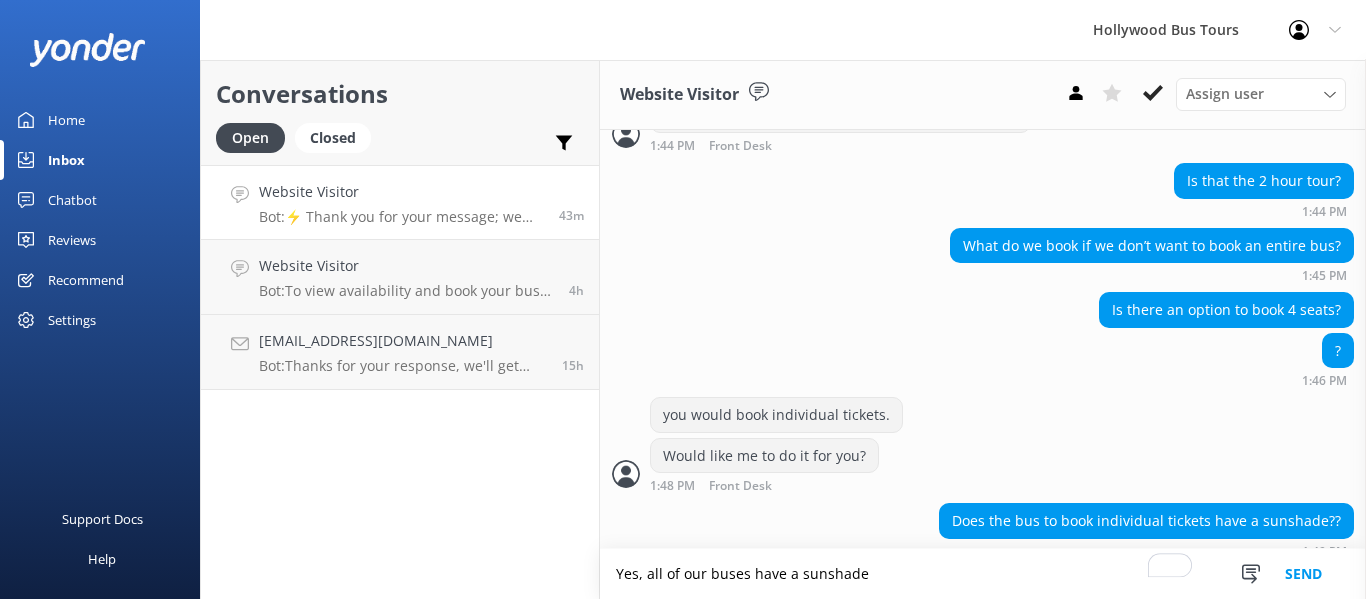 type on "Yes, all of our buses have a sunshade" 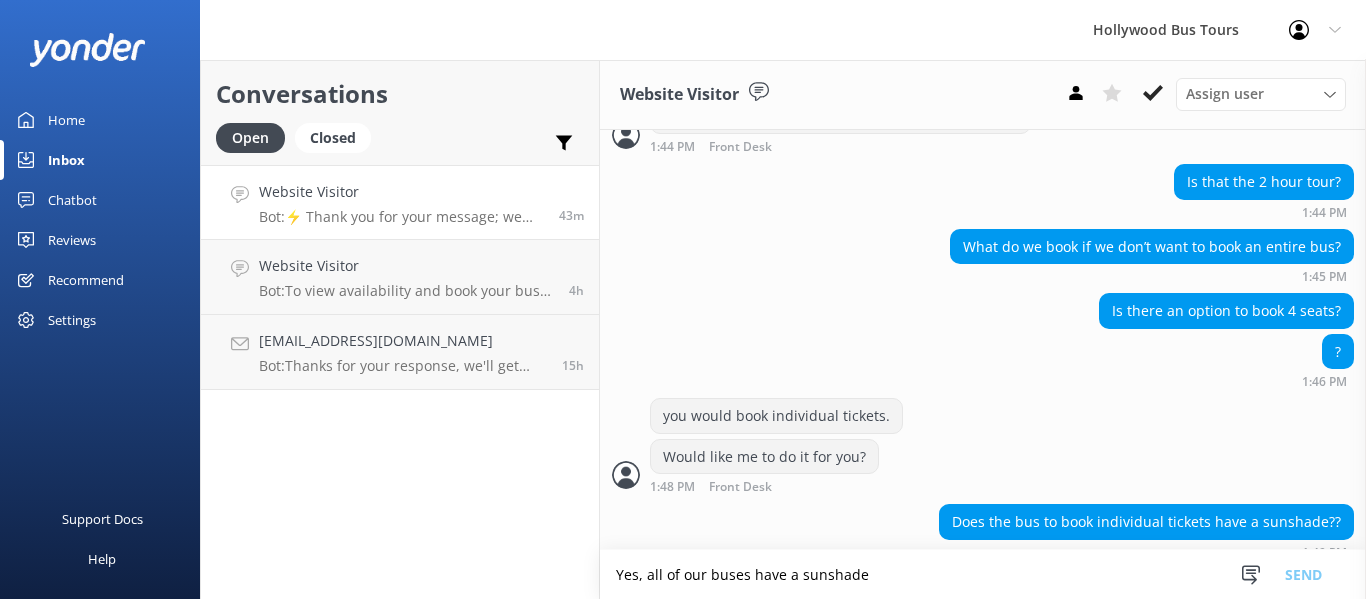 scroll, scrollTop: 3274, scrollLeft: 0, axis: vertical 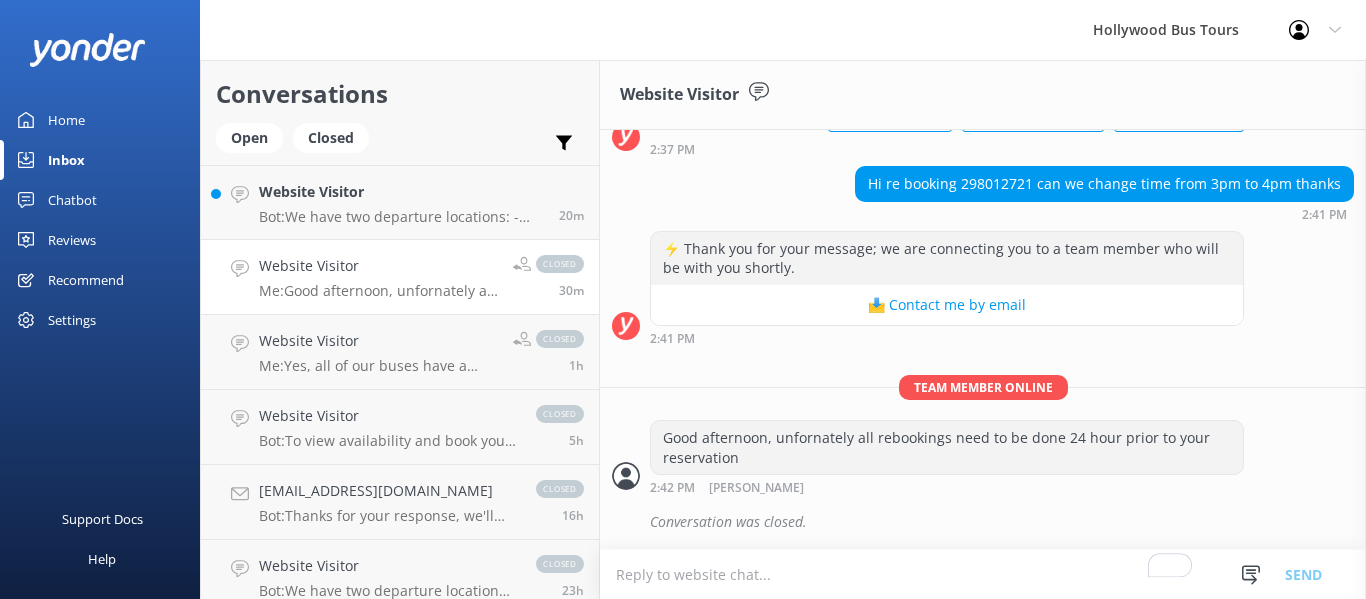 click on "Inbox" at bounding box center [66, 160] 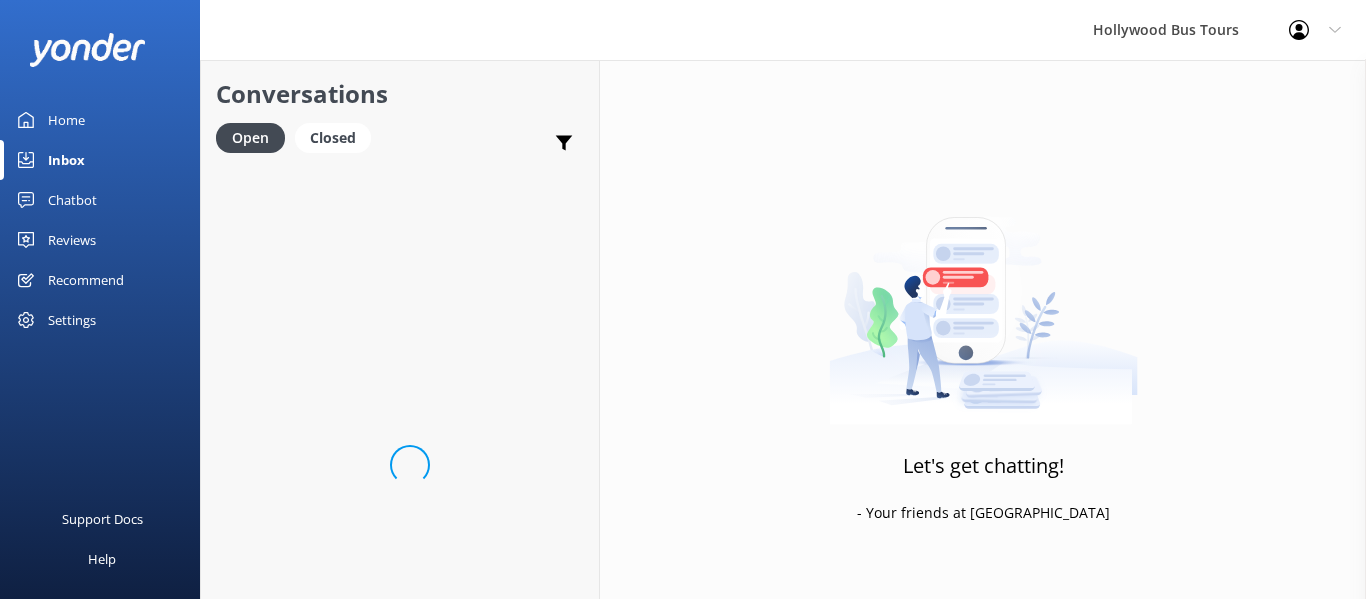 scroll, scrollTop: 0, scrollLeft: 0, axis: both 